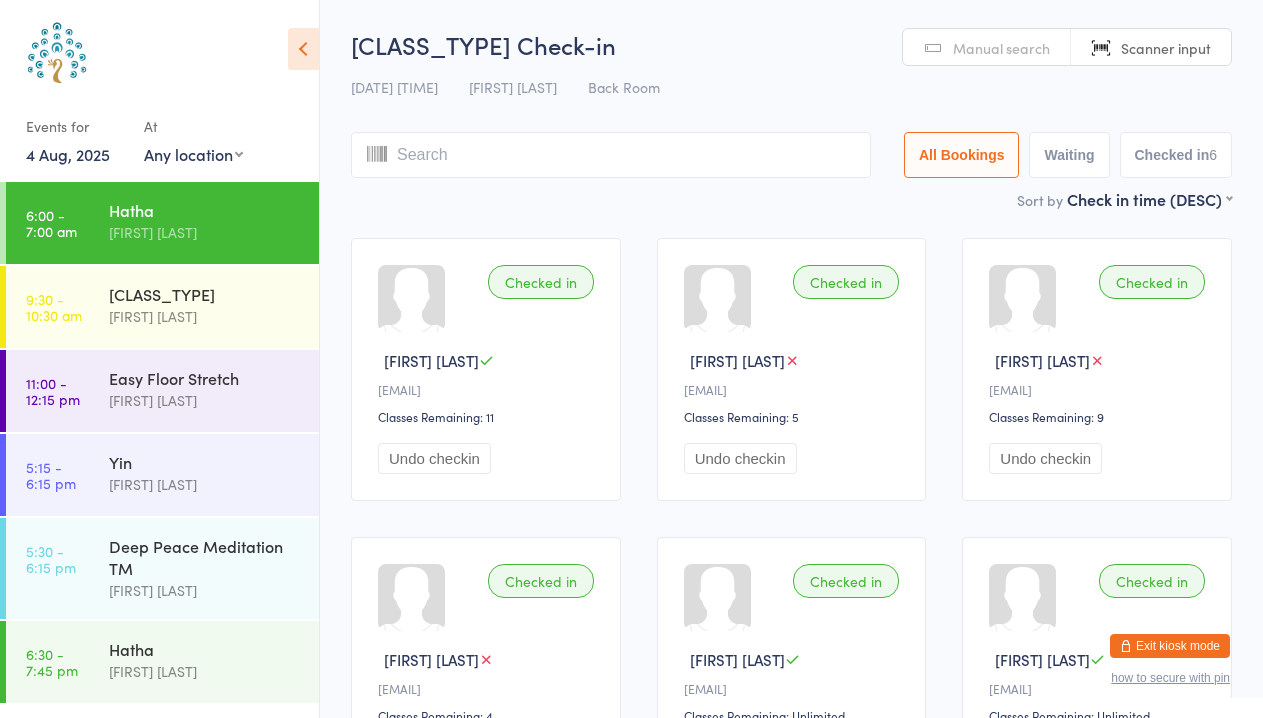 scroll, scrollTop: 0, scrollLeft: 0, axis: both 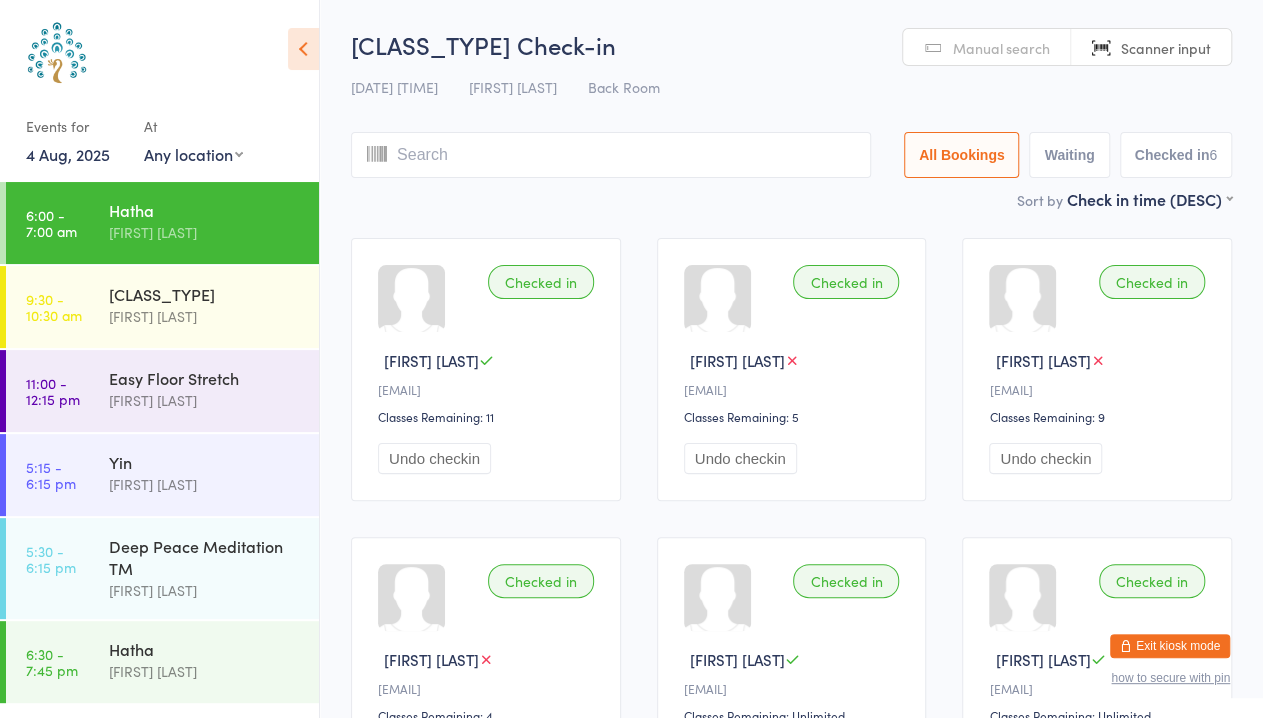 click on "4 Aug, 2025" at bounding box center (68, 154) 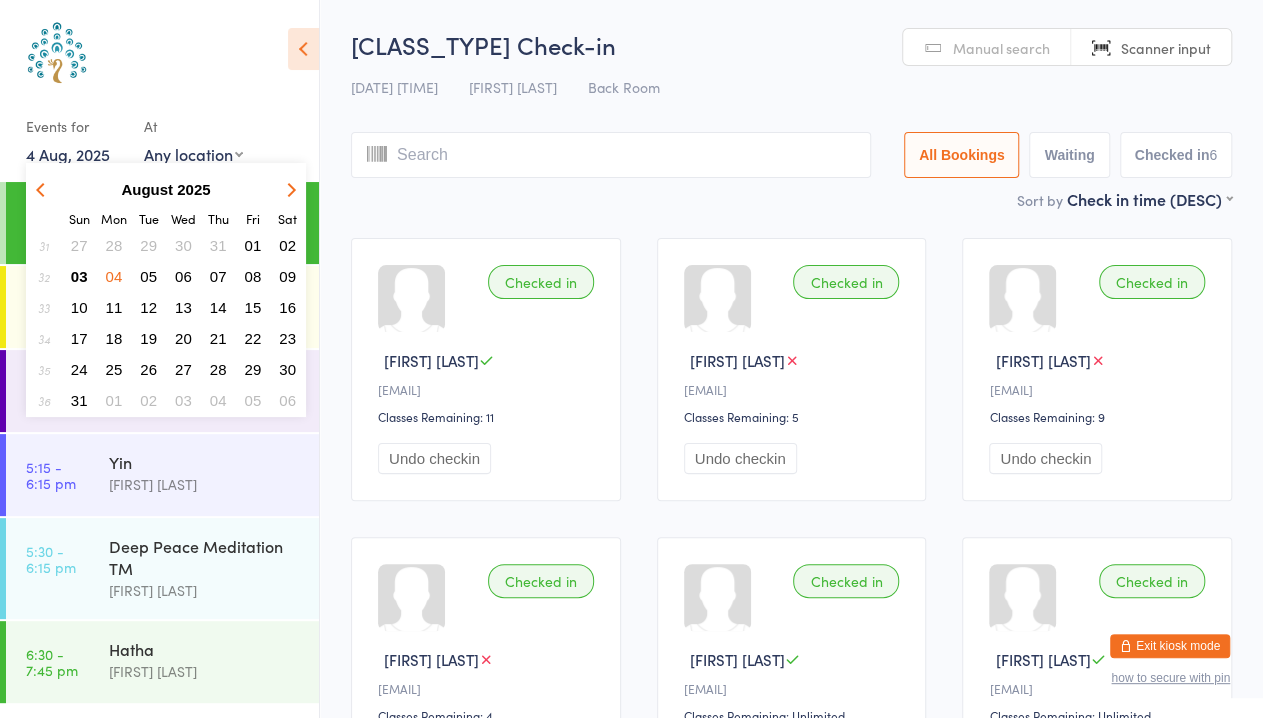 click on "02" at bounding box center (287, 245) 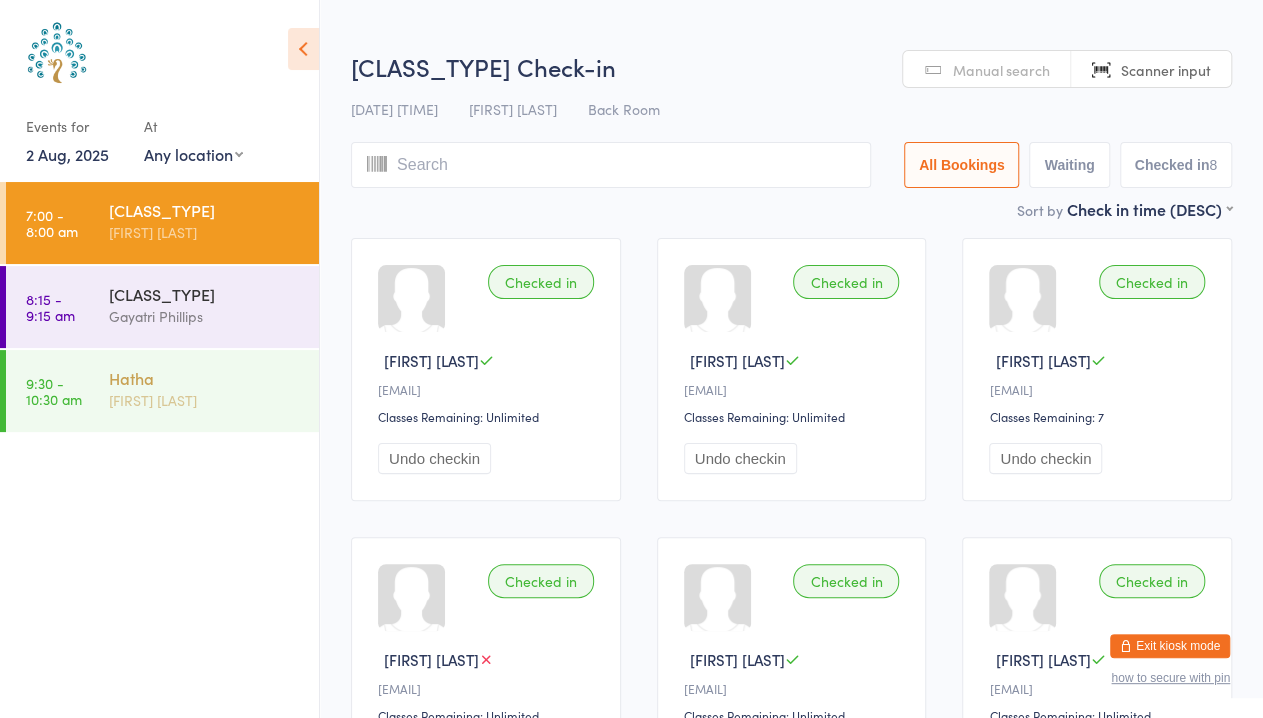 click on "Hatha" at bounding box center (205, 378) 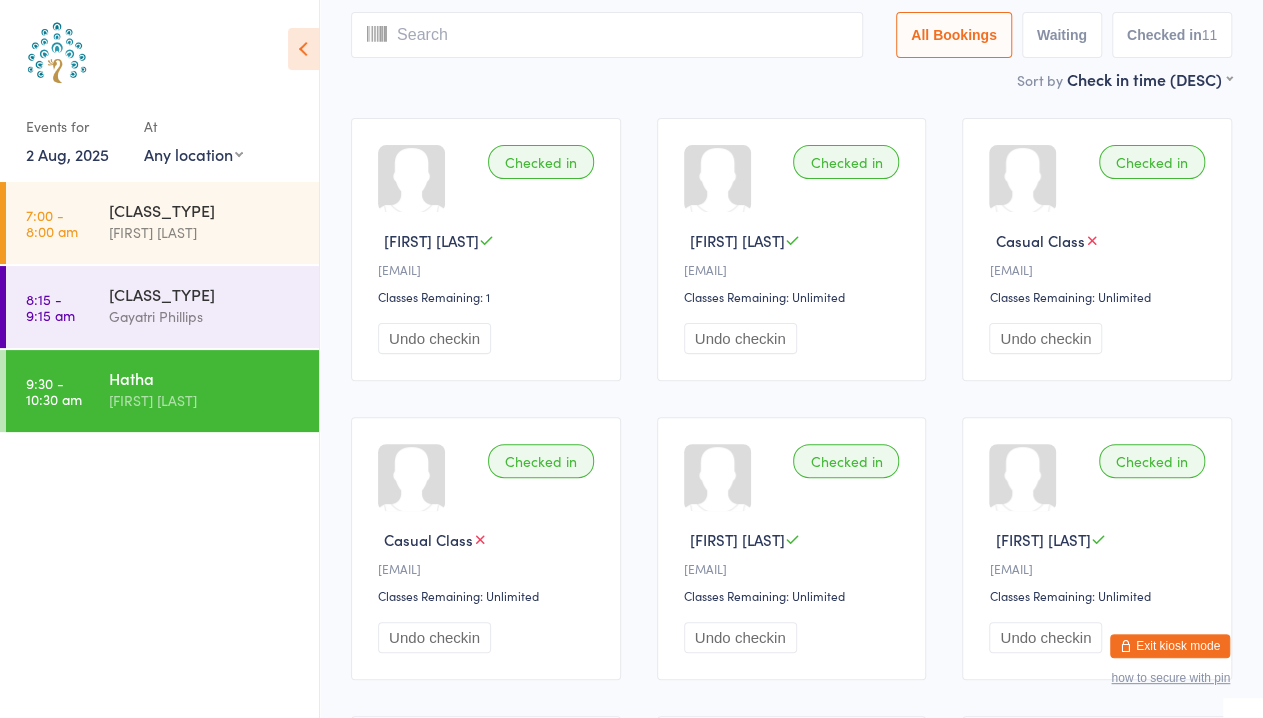 scroll, scrollTop: 0, scrollLeft: 0, axis: both 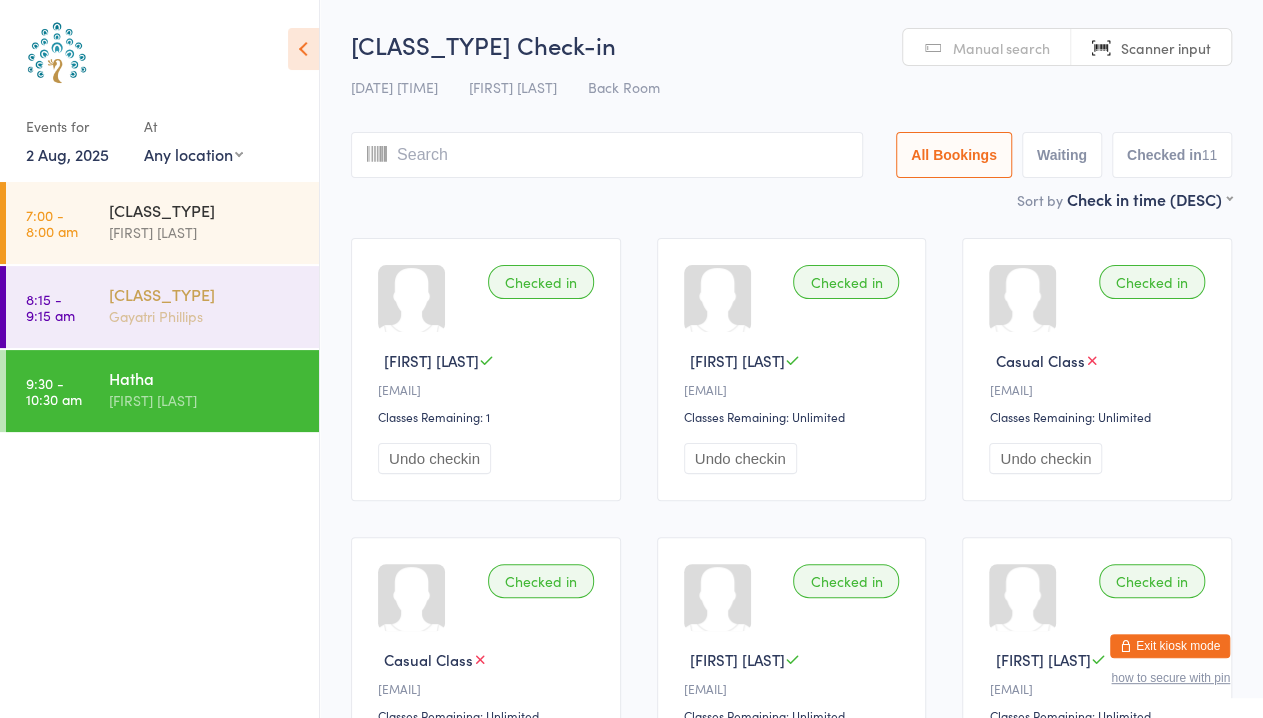 click on "Gayatri Phillips" at bounding box center [205, 316] 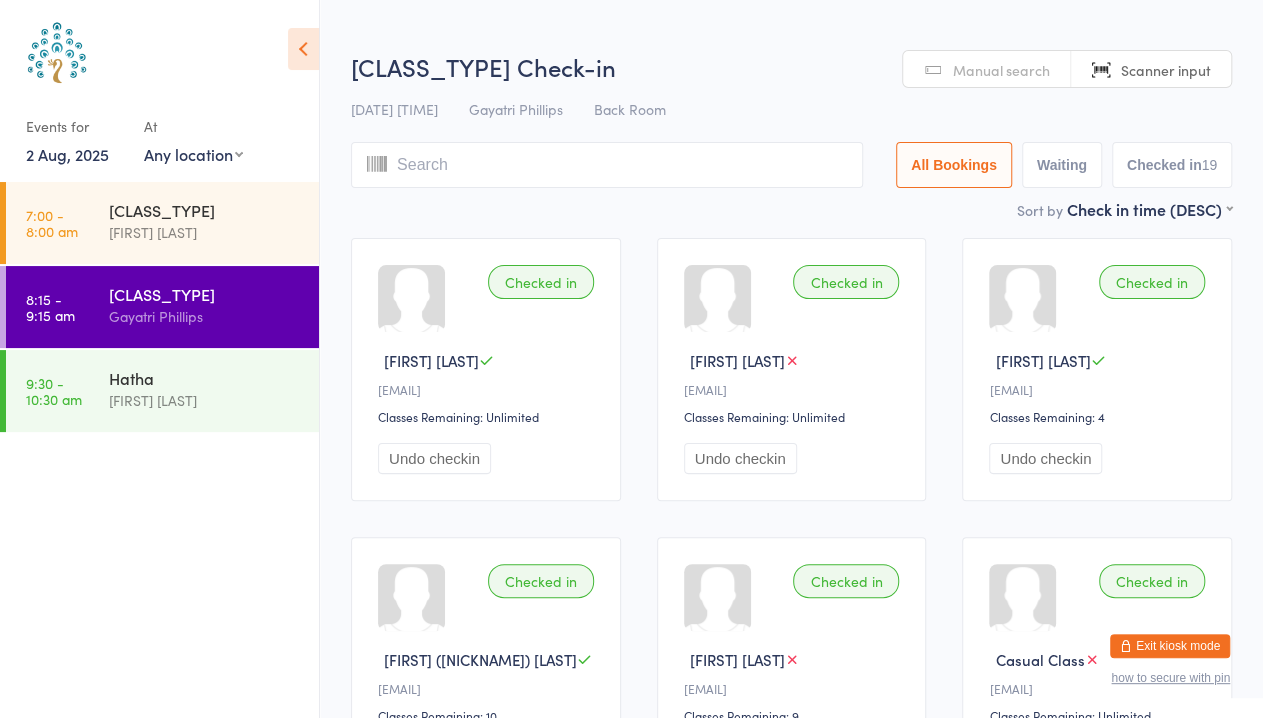 click on "2 Aug, 2025" at bounding box center [67, 154] 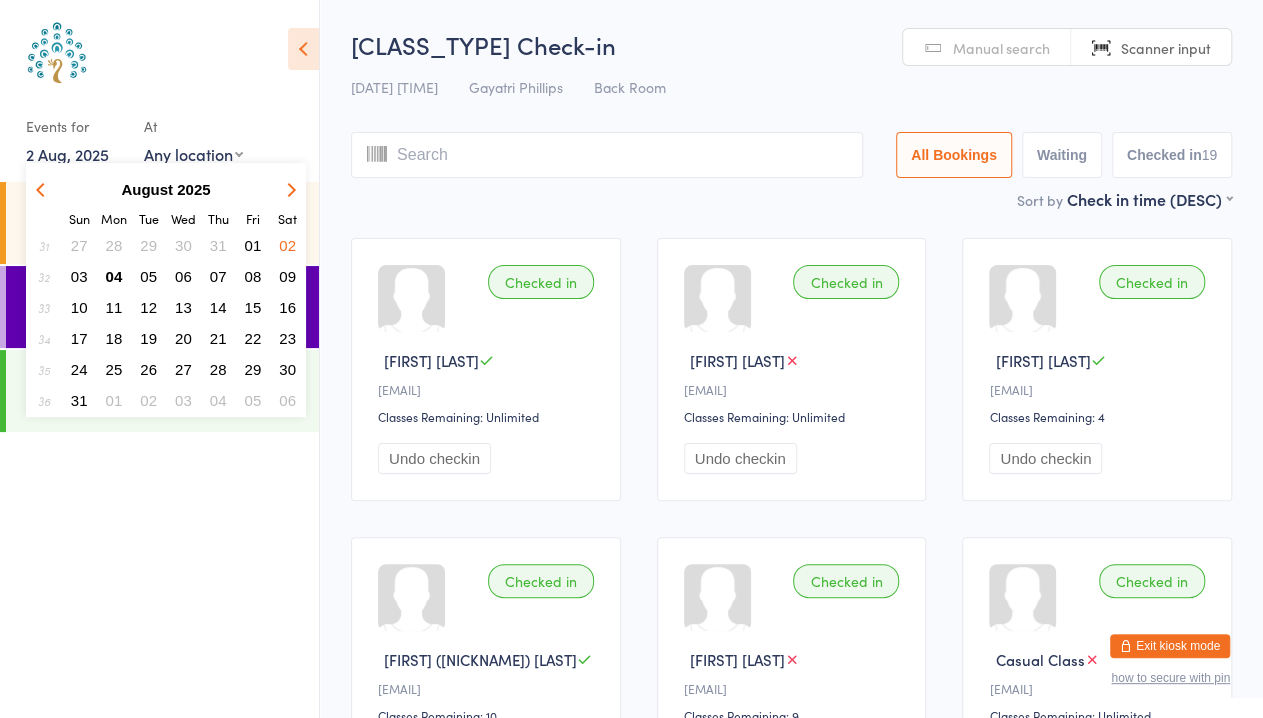 click on "03" at bounding box center (79, 276) 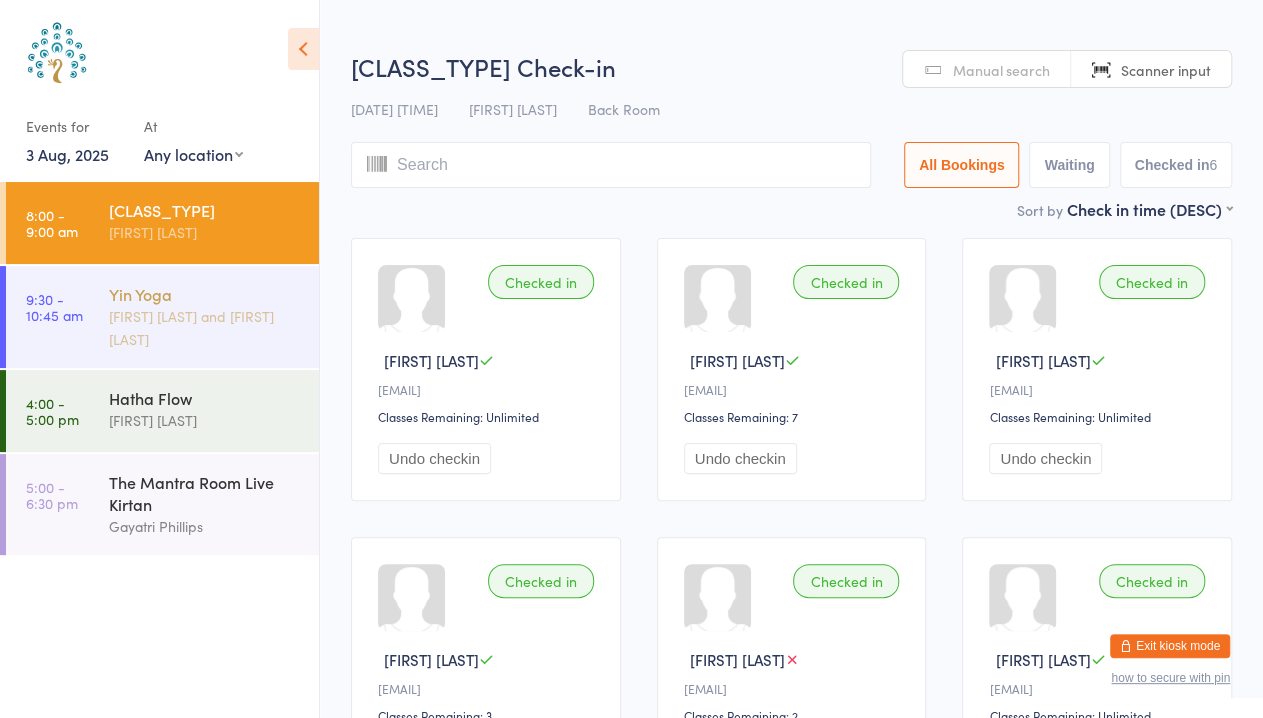 click on "[FIRST] [LAST] and [FIRST] [LAST]" at bounding box center (205, 328) 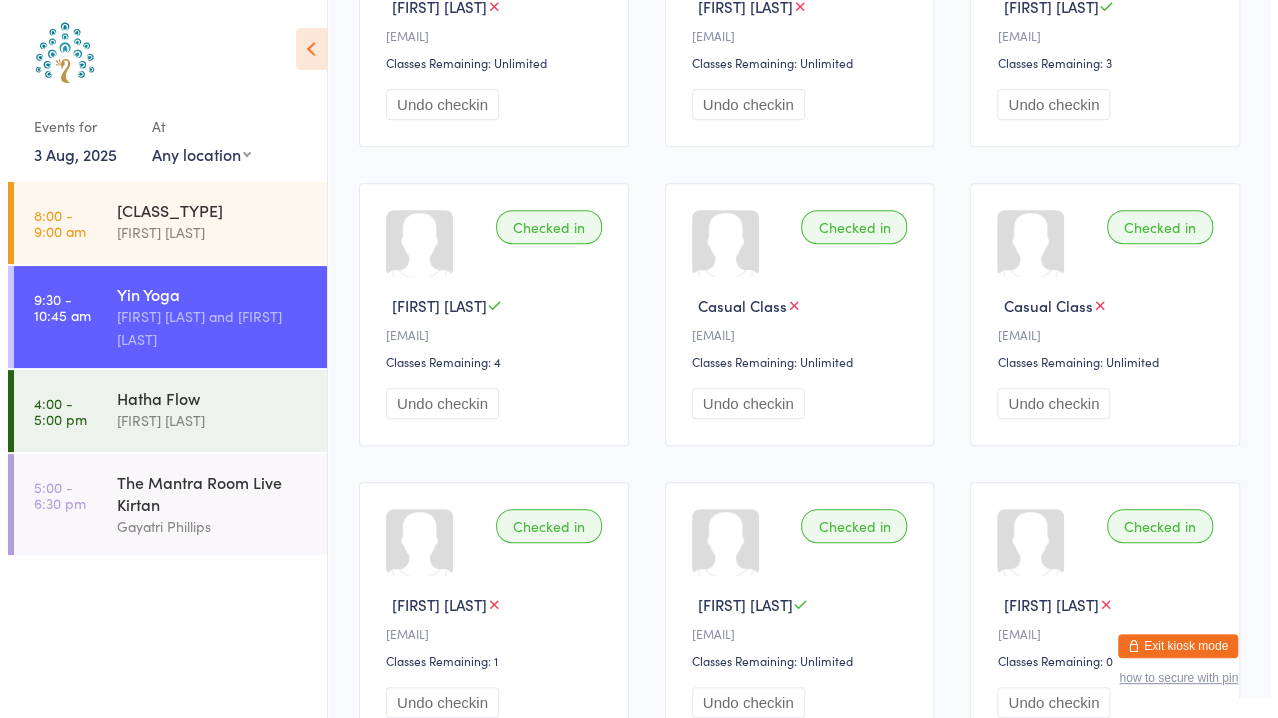 scroll, scrollTop: 0, scrollLeft: 0, axis: both 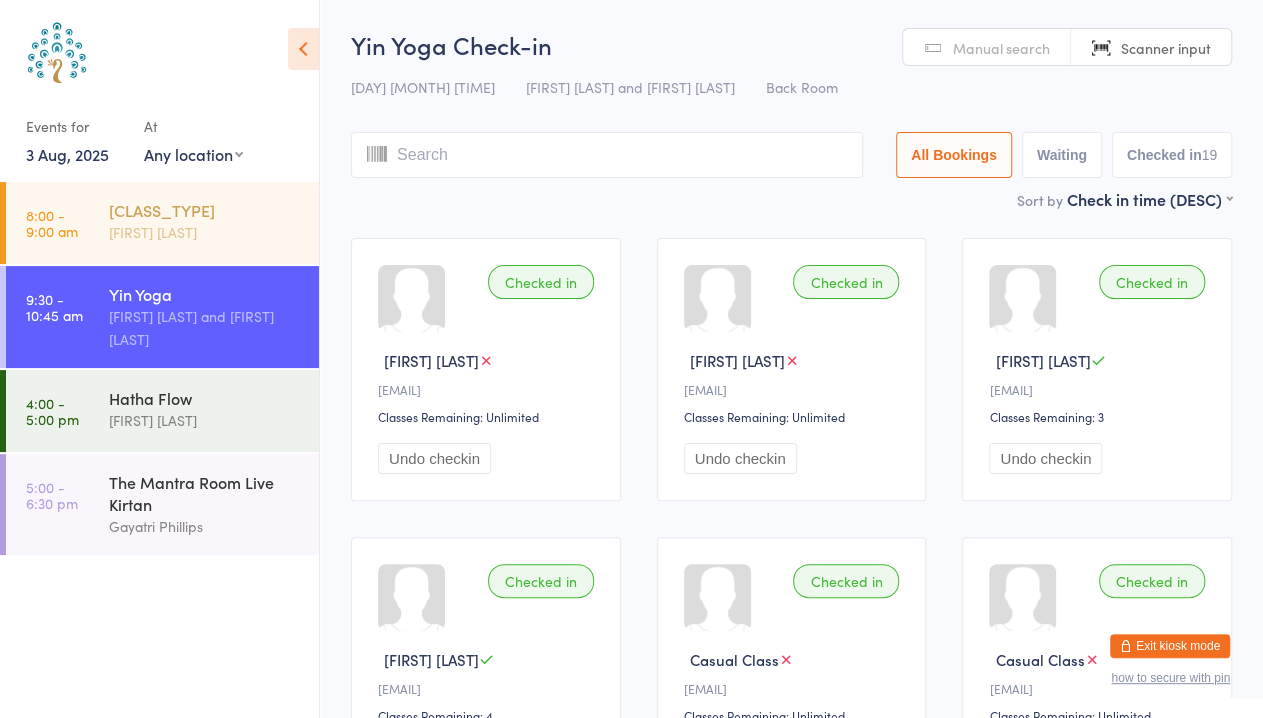 click on "[CLASS_TYPE] [FIRST] [LAST]" at bounding box center [214, 221] 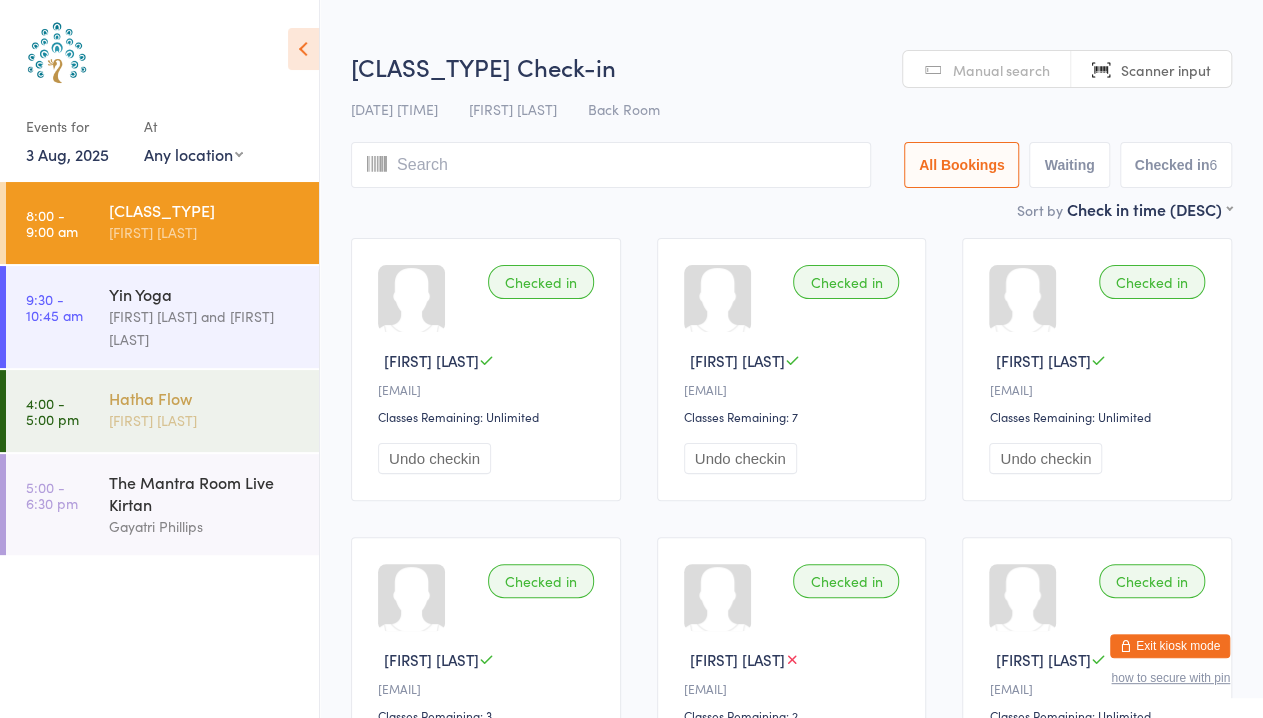 click on "[FIRST] [LAST]" at bounding box center [205, 420] 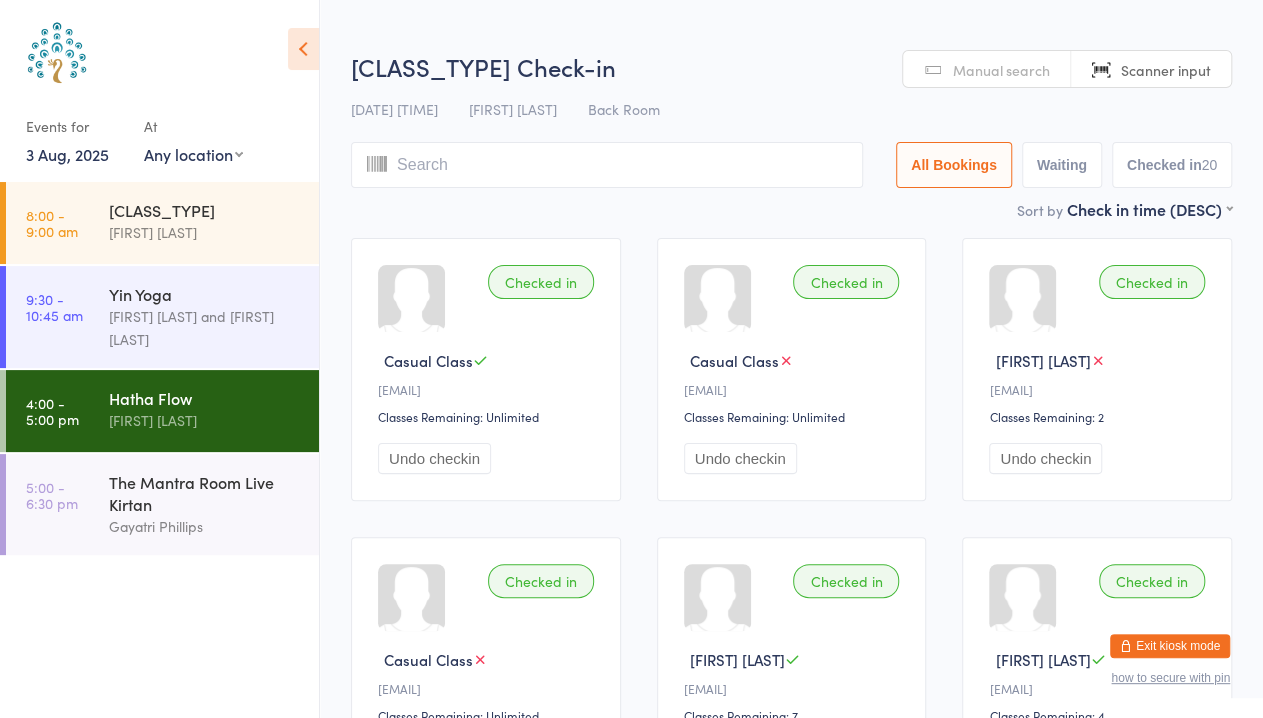 click on "3 Aug, 2025" at bounding box center [67, 154] 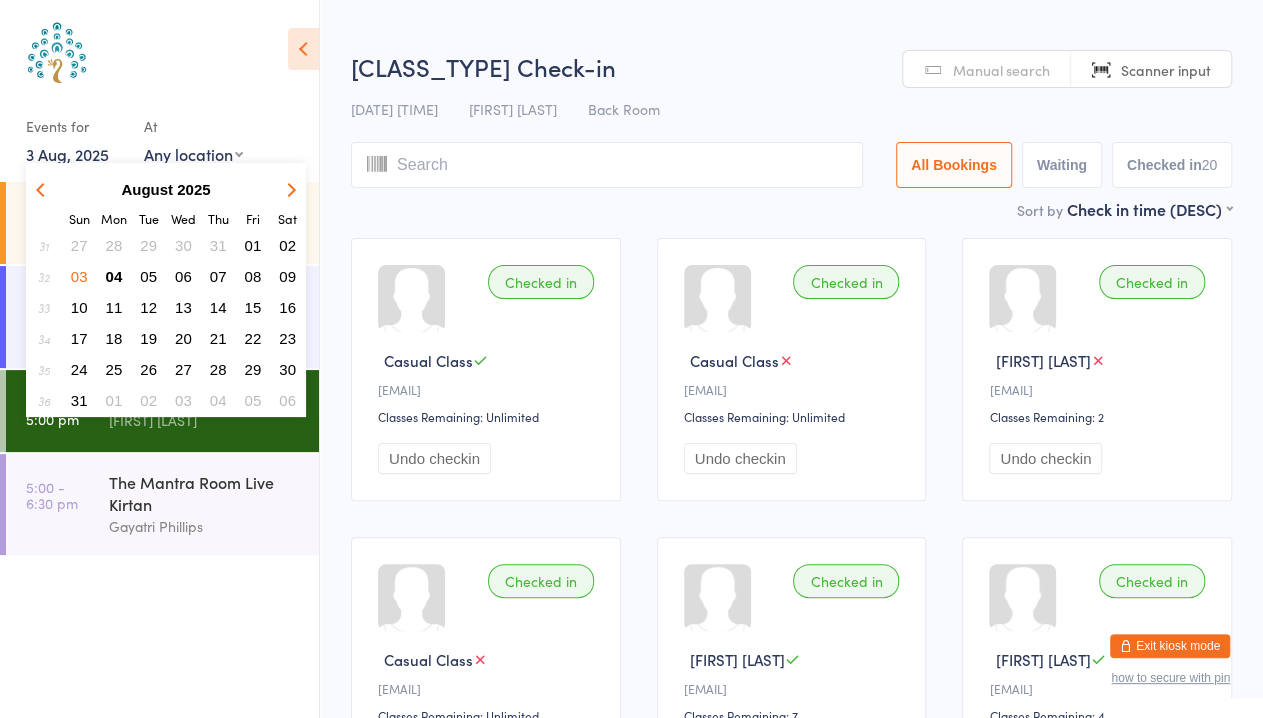 click on "04" at bounding box center [114, 276] 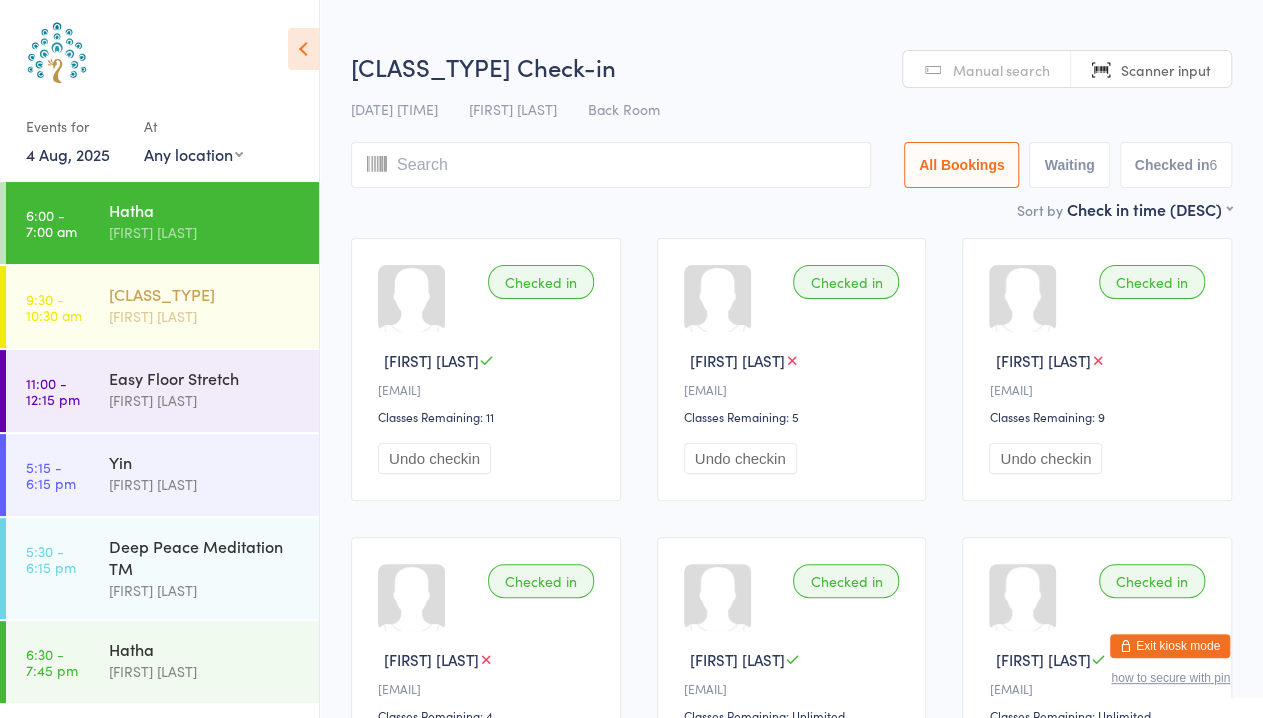 click on "[CLASS_TYPE]" at bounding box center [205, 294] 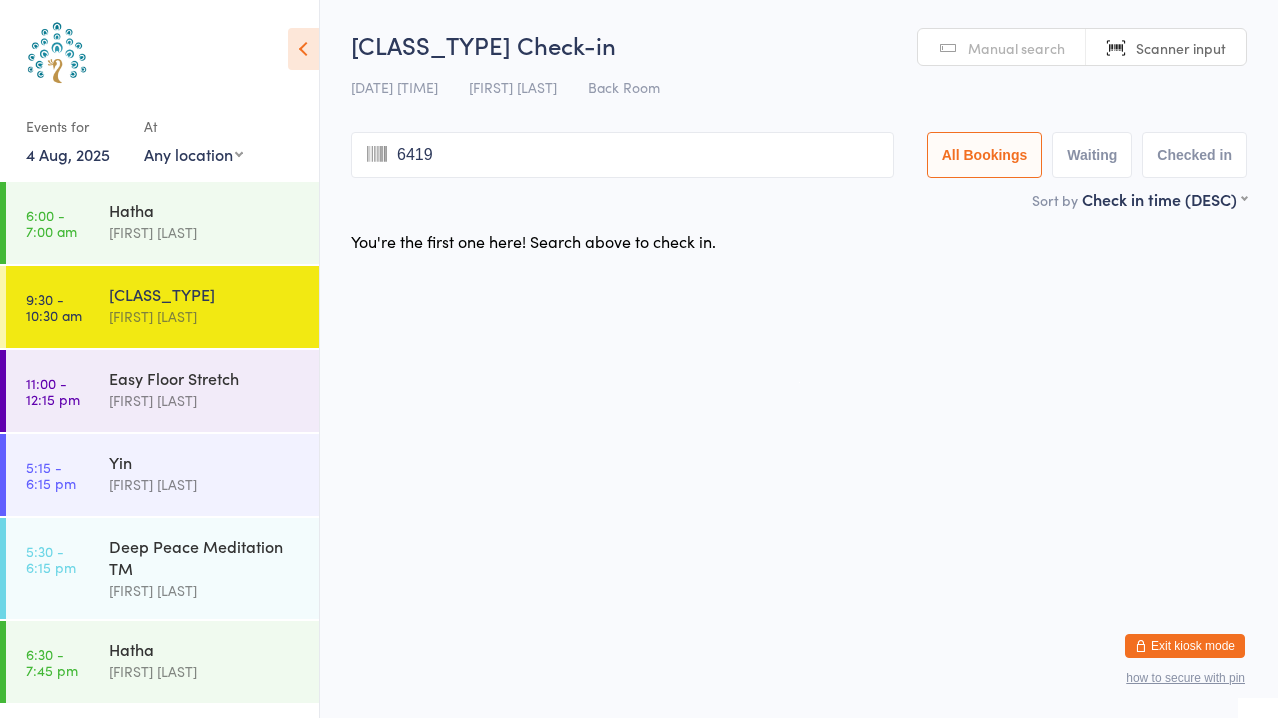 type on "6419" 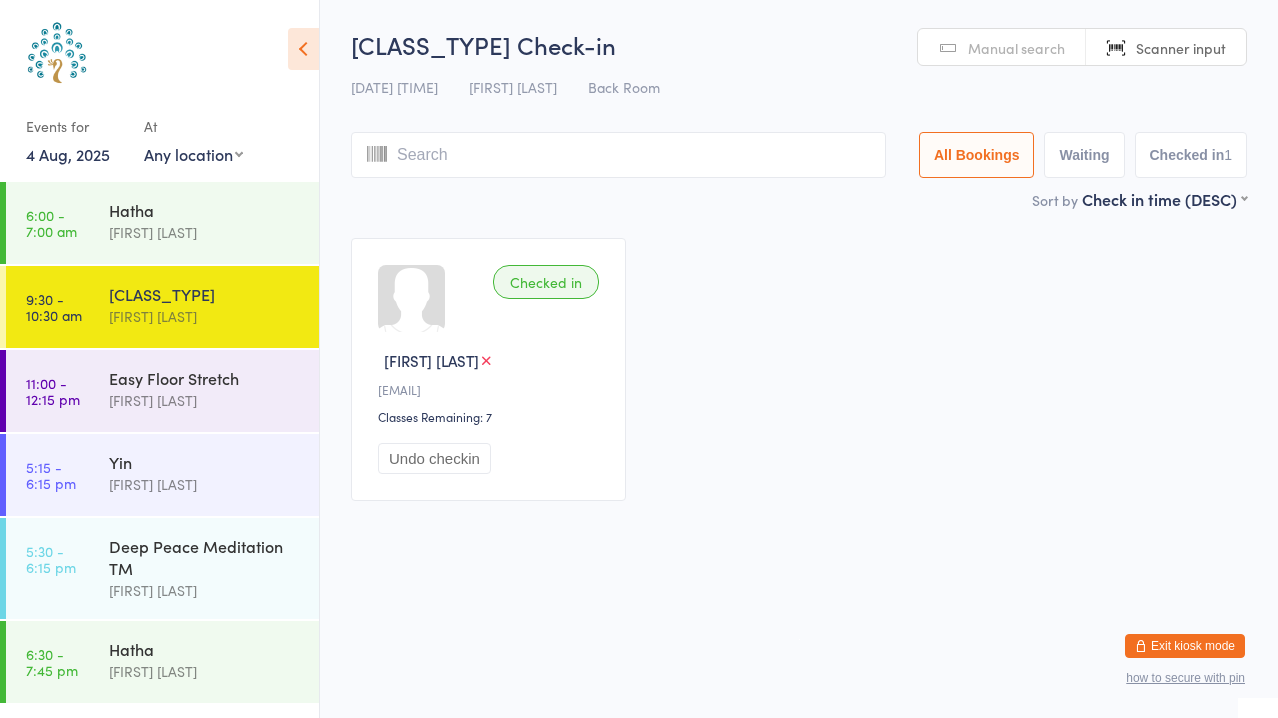 click on "Manual search" at bounding box center (1016, 48) 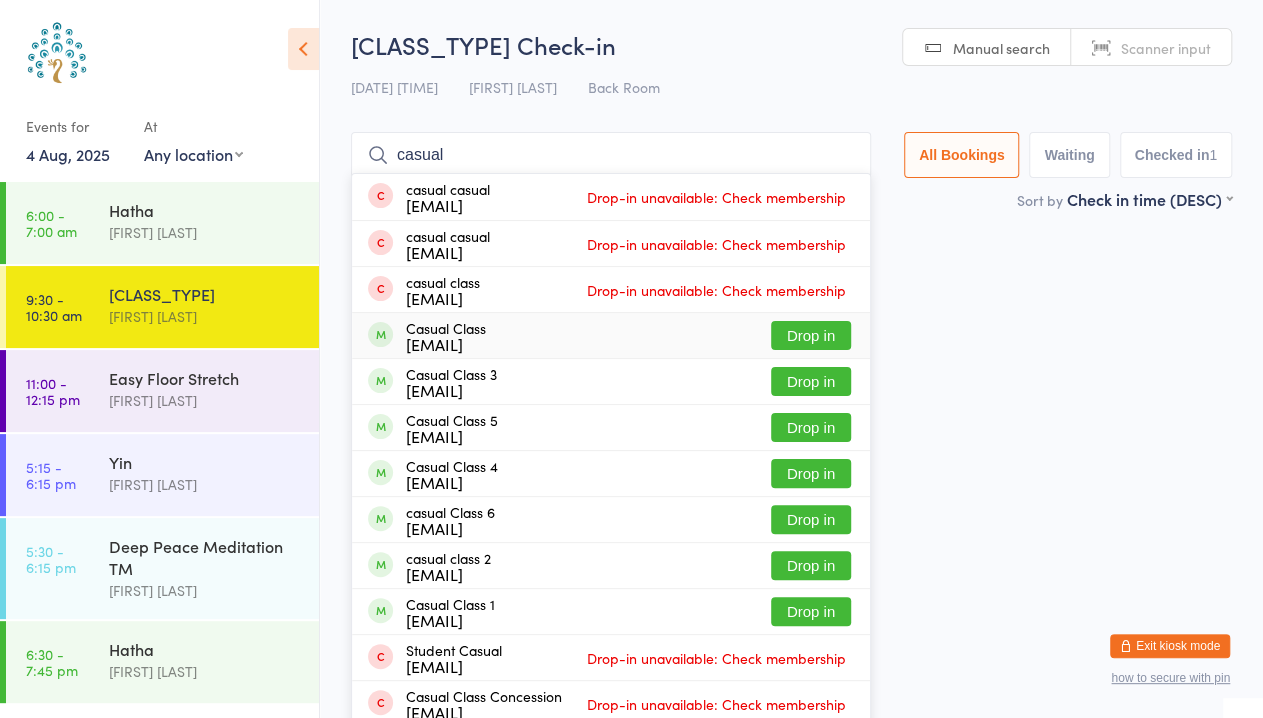 type on "casual" 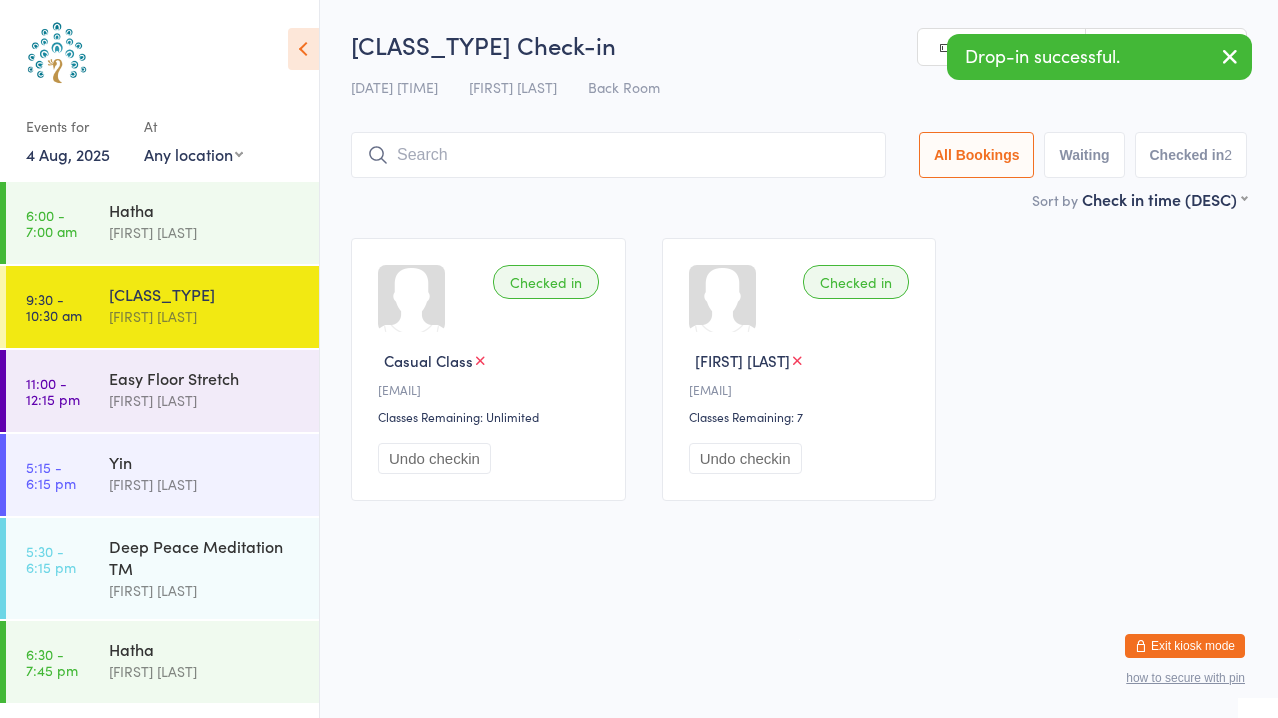 click at bounding box center [1230, 56] 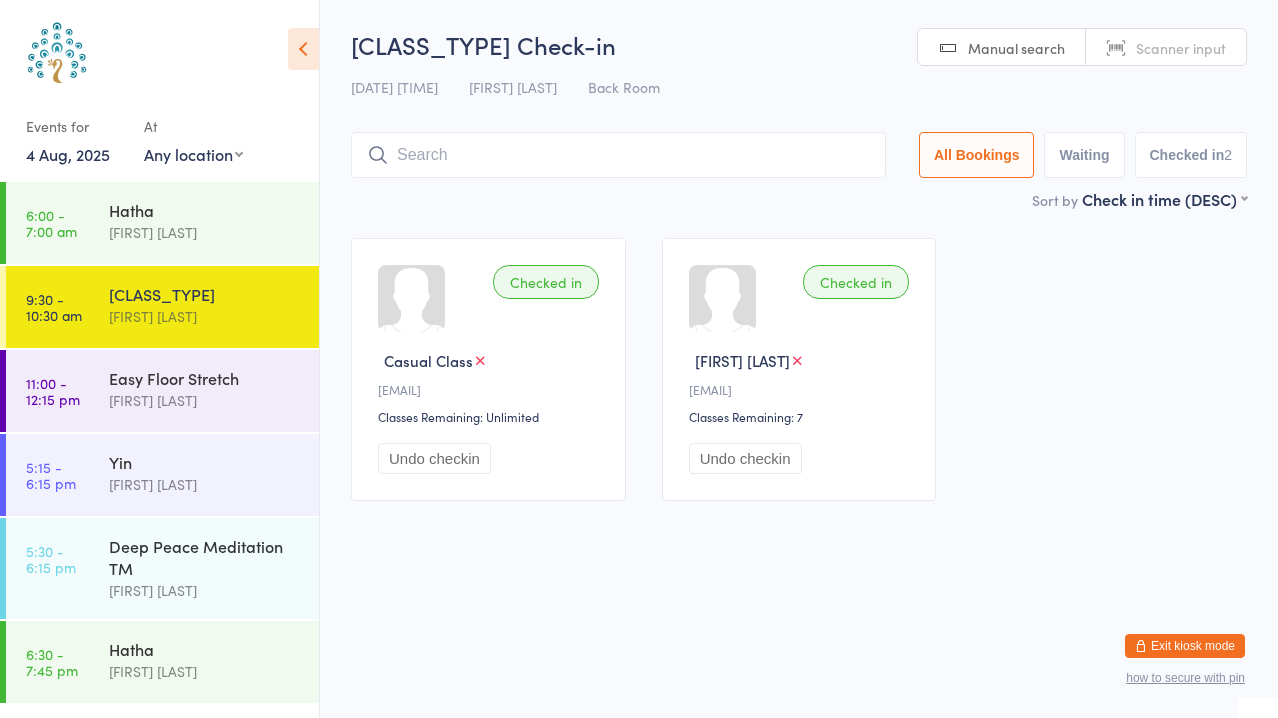 click at bounding box center (618, 155) 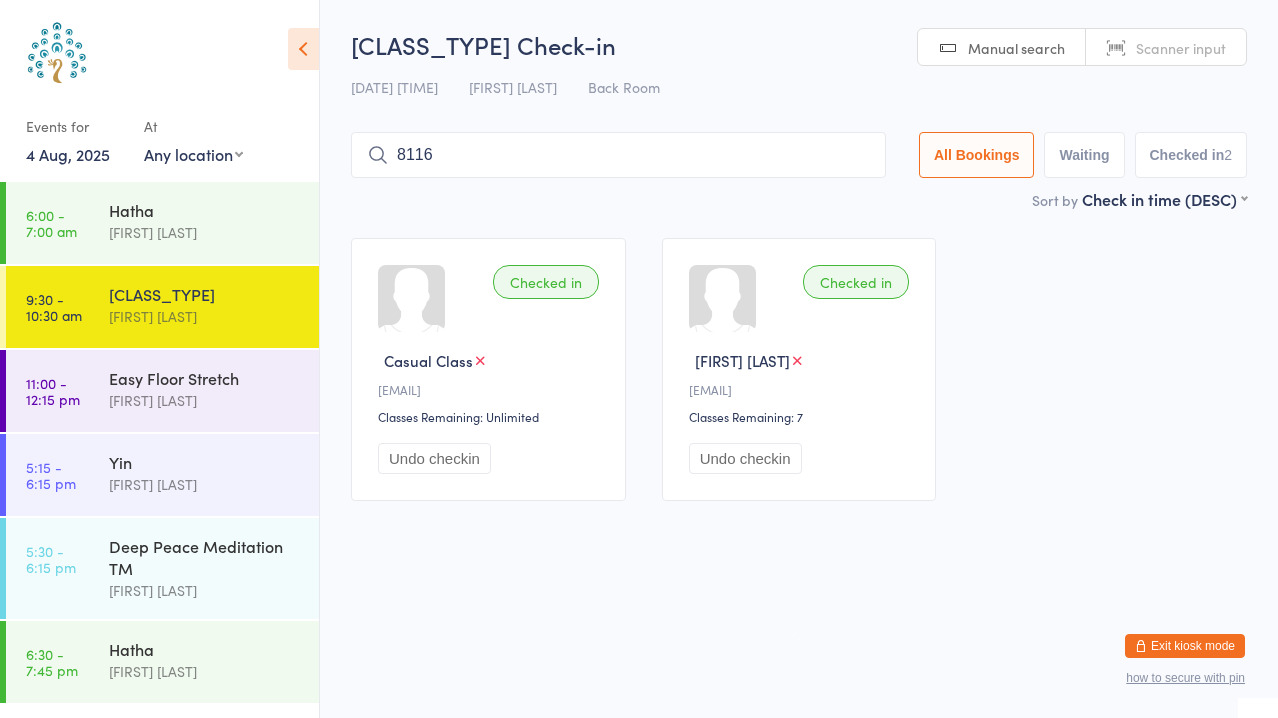 type on "8116" 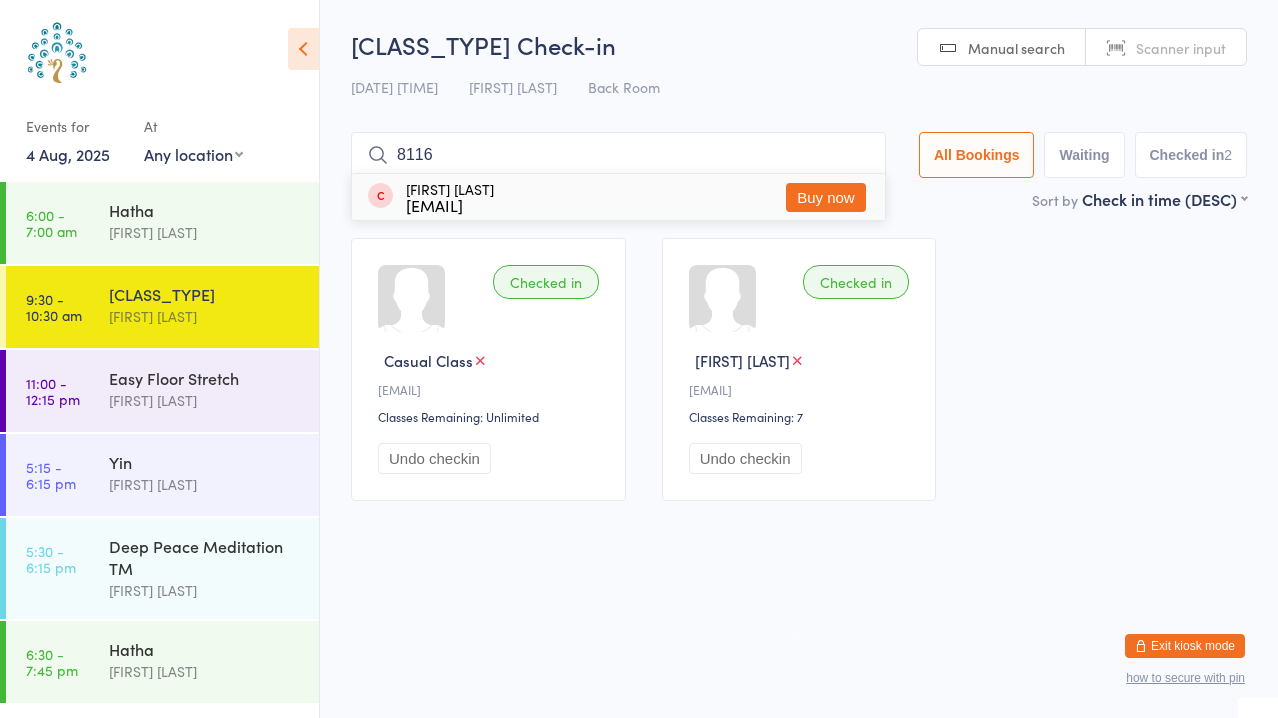 click on "Buy now" at bounding box center (826, 197) 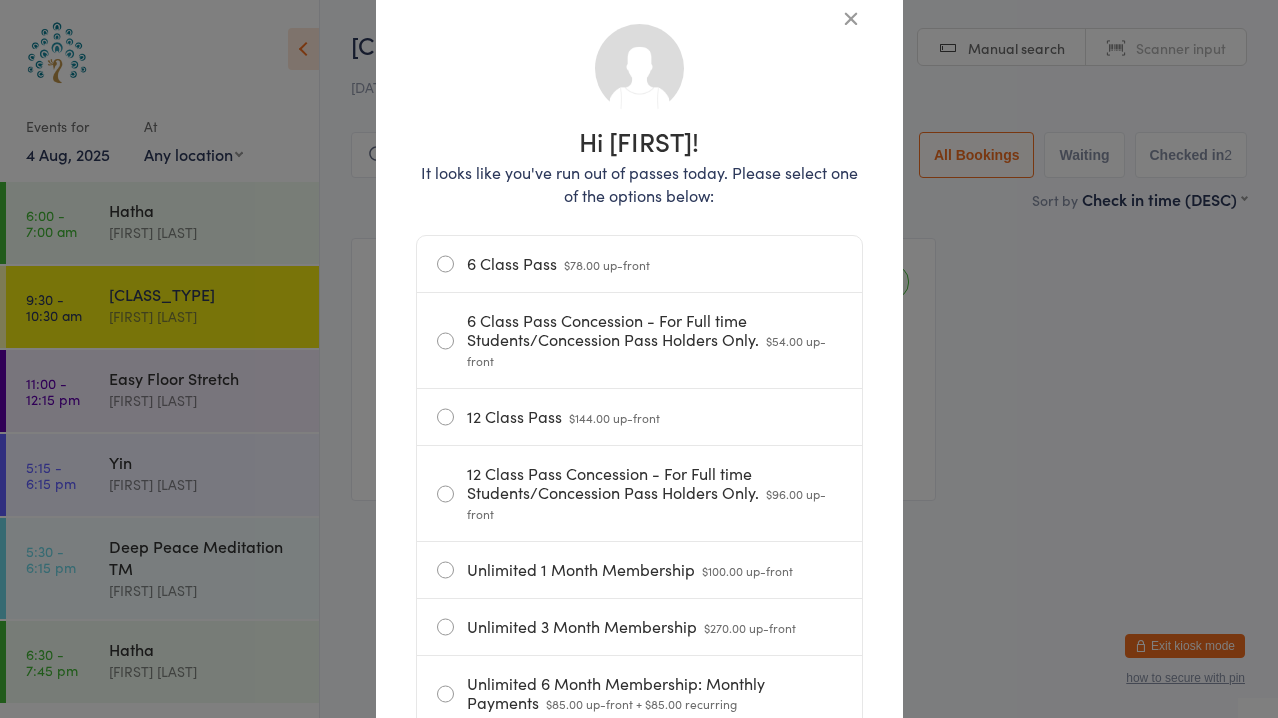 scroll, scrollTop: 135, scrollLeft: 0, axis: vertical 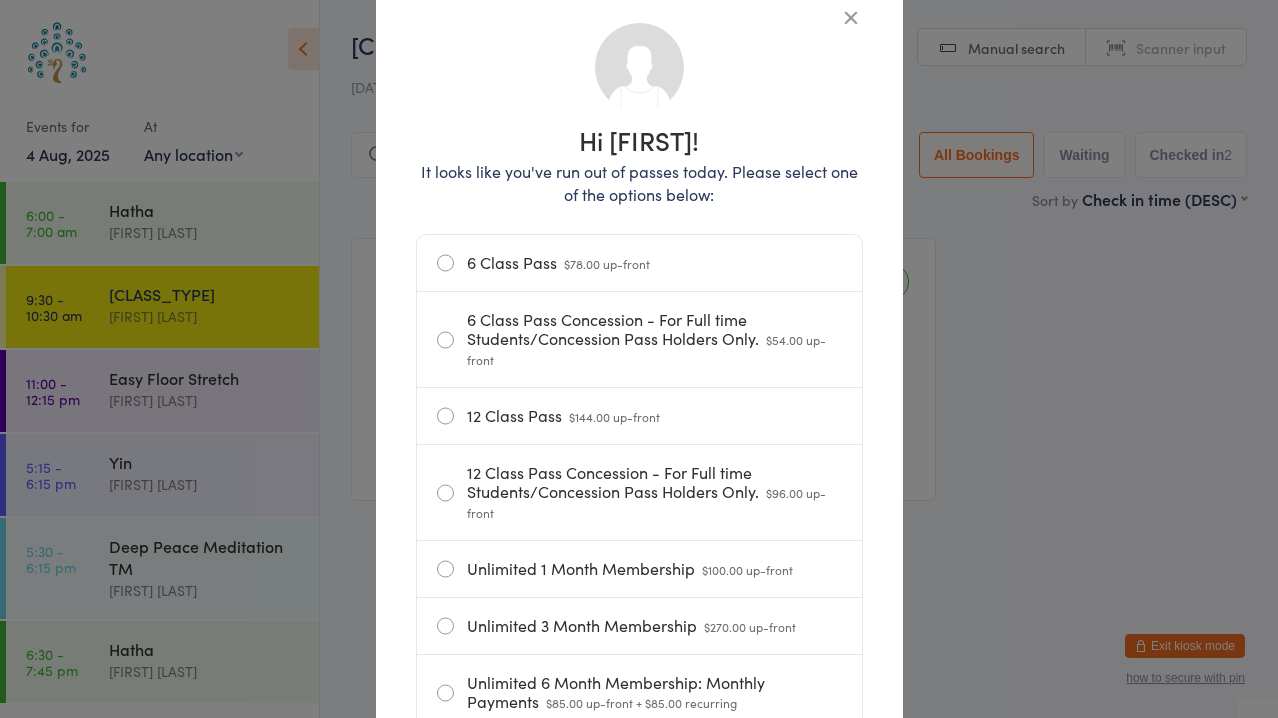 click on "12 Class Pass Concession - For Full time Students/Concession Pass Holders Only. $96.00 up-front" at bounding box center [639, 492] 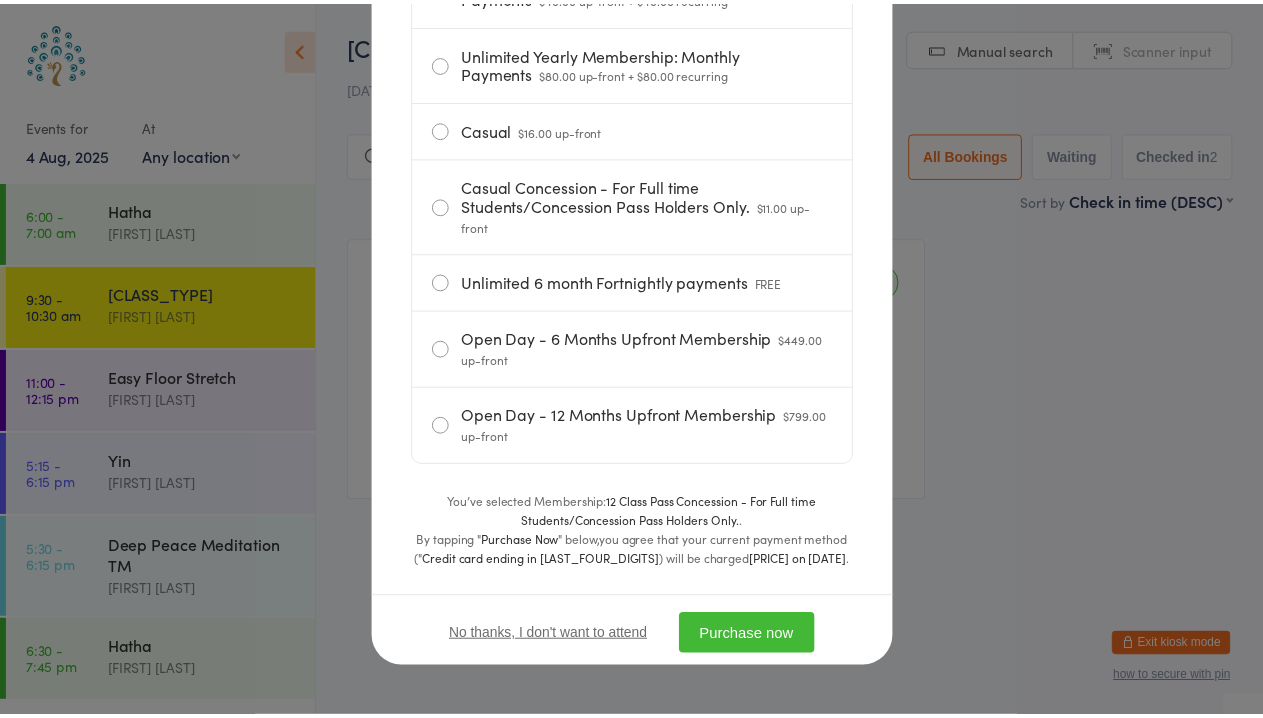 scroll, scrollTop: 931, scrollLeft: 0, axis: vertical 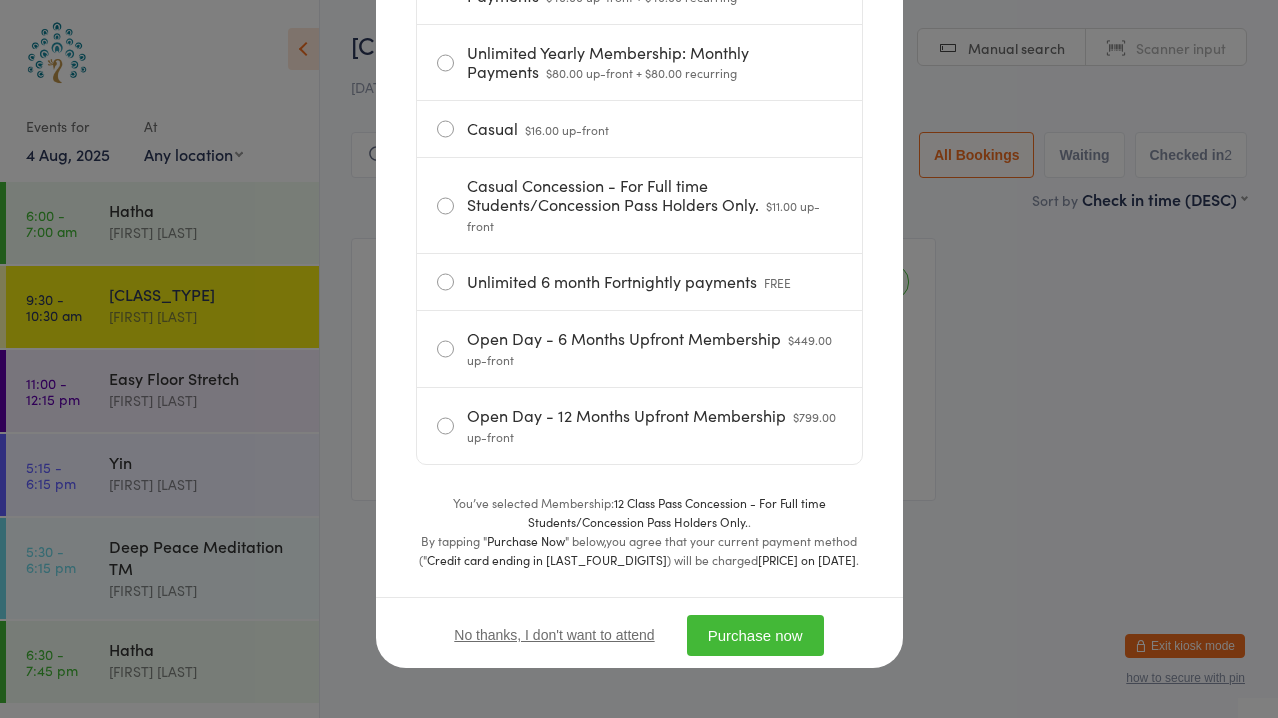 click on "Purchase now" at bounding box center [755, 635] 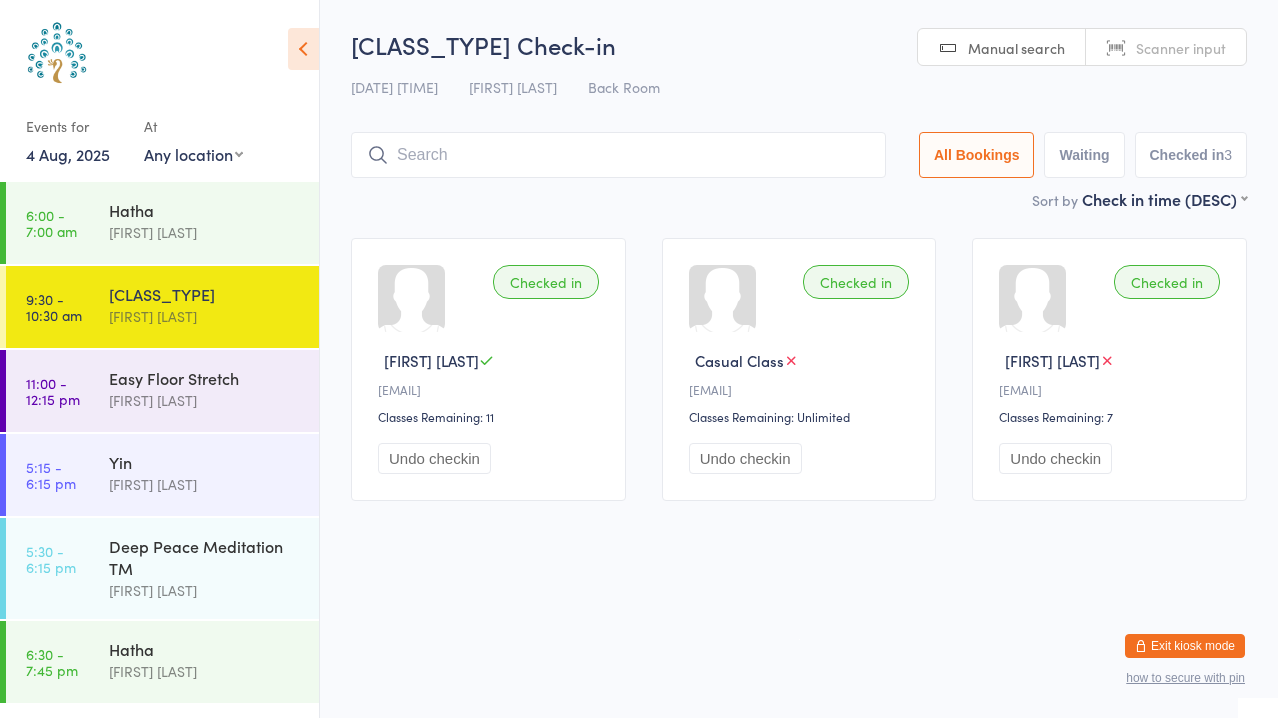 click at bounding box center [618, 155] 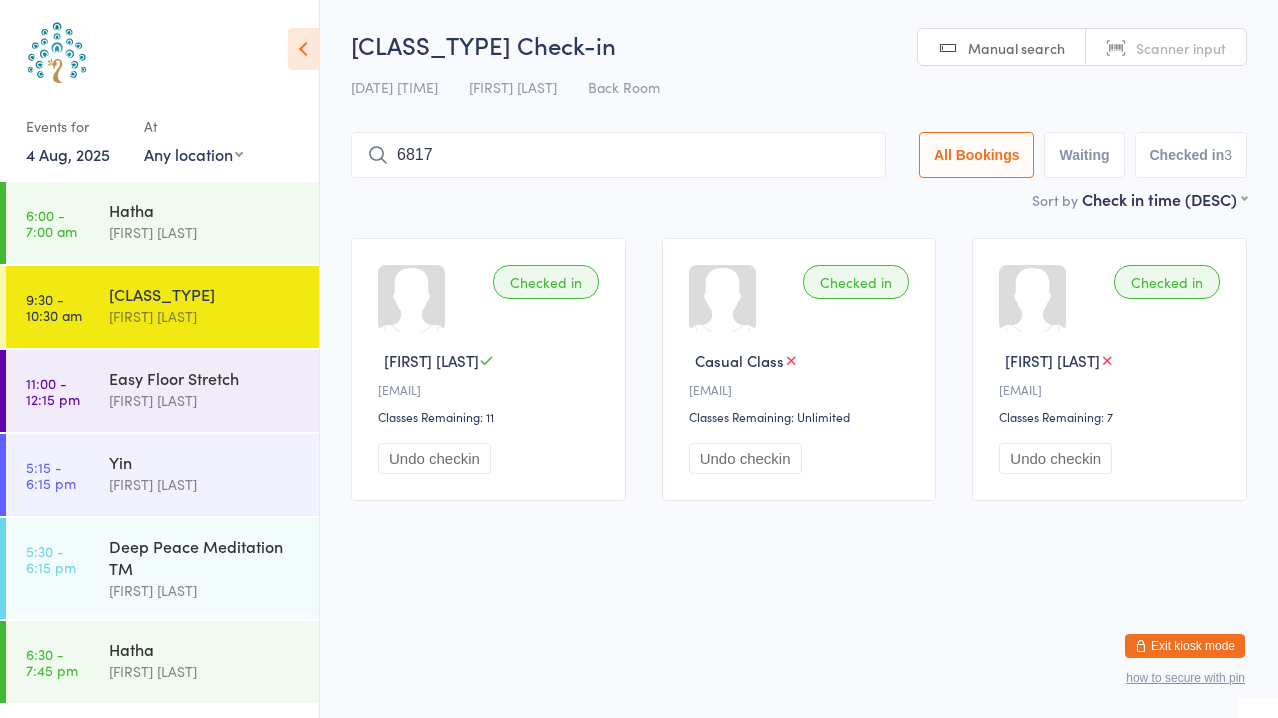type on "6817" 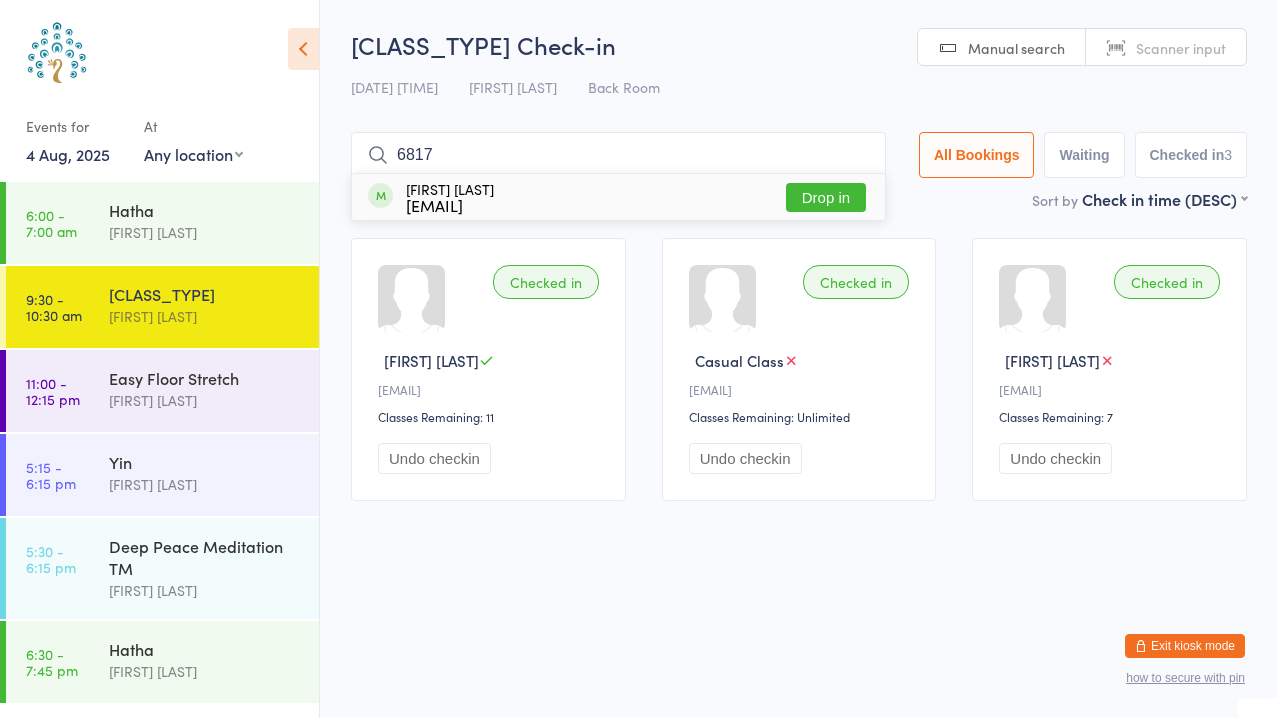 click on "Drop in" at bounding box center [826, 197] 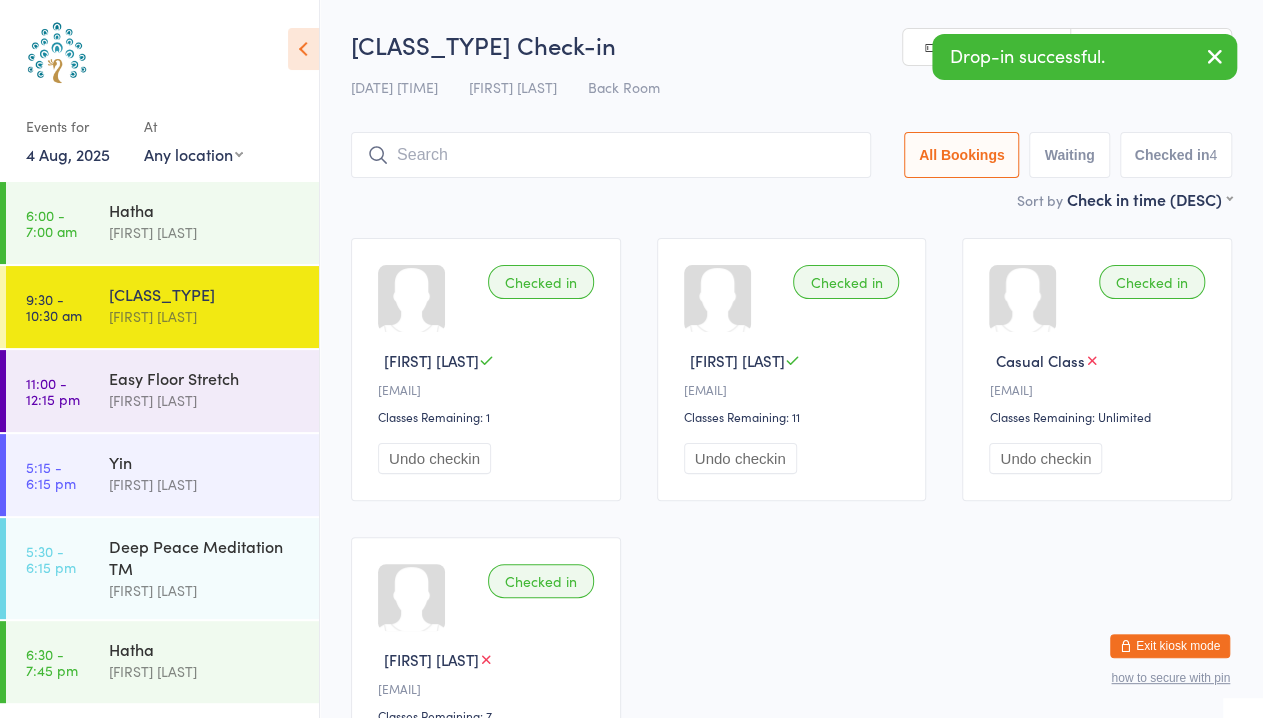 click at bounding box center [1215, 58] 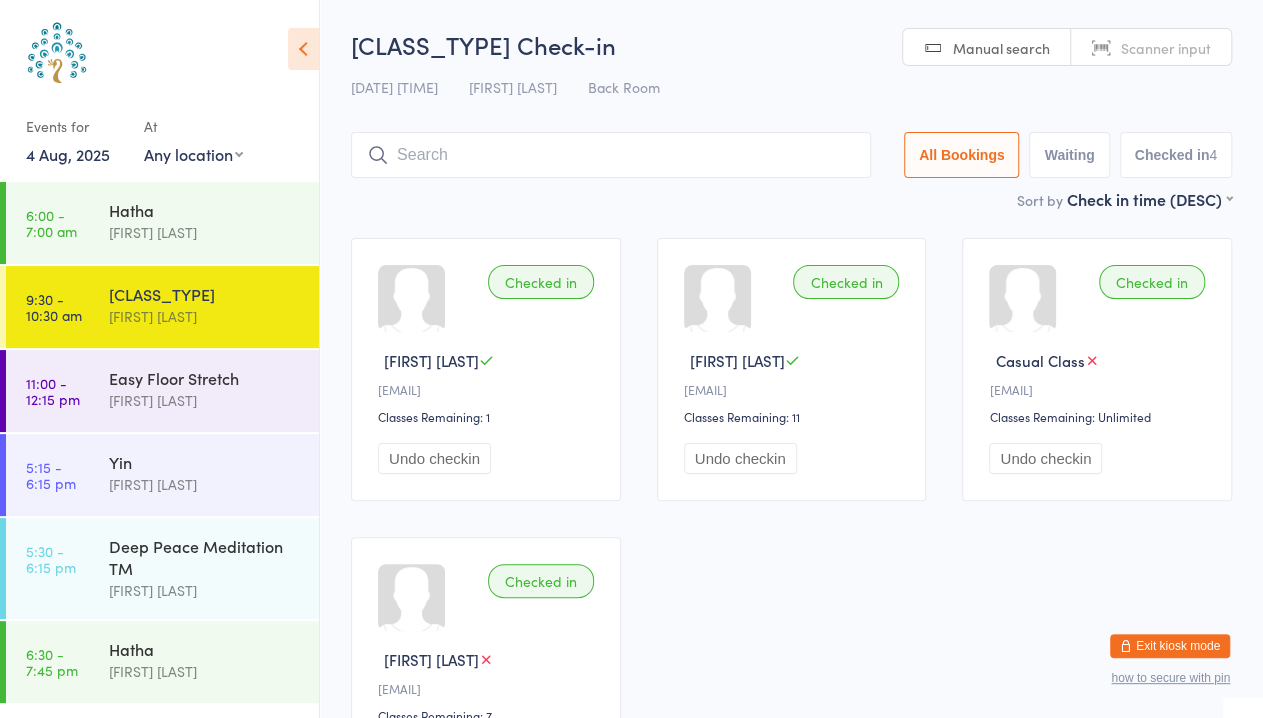 click on "Scanner input" at bounding box center [1151, 48] 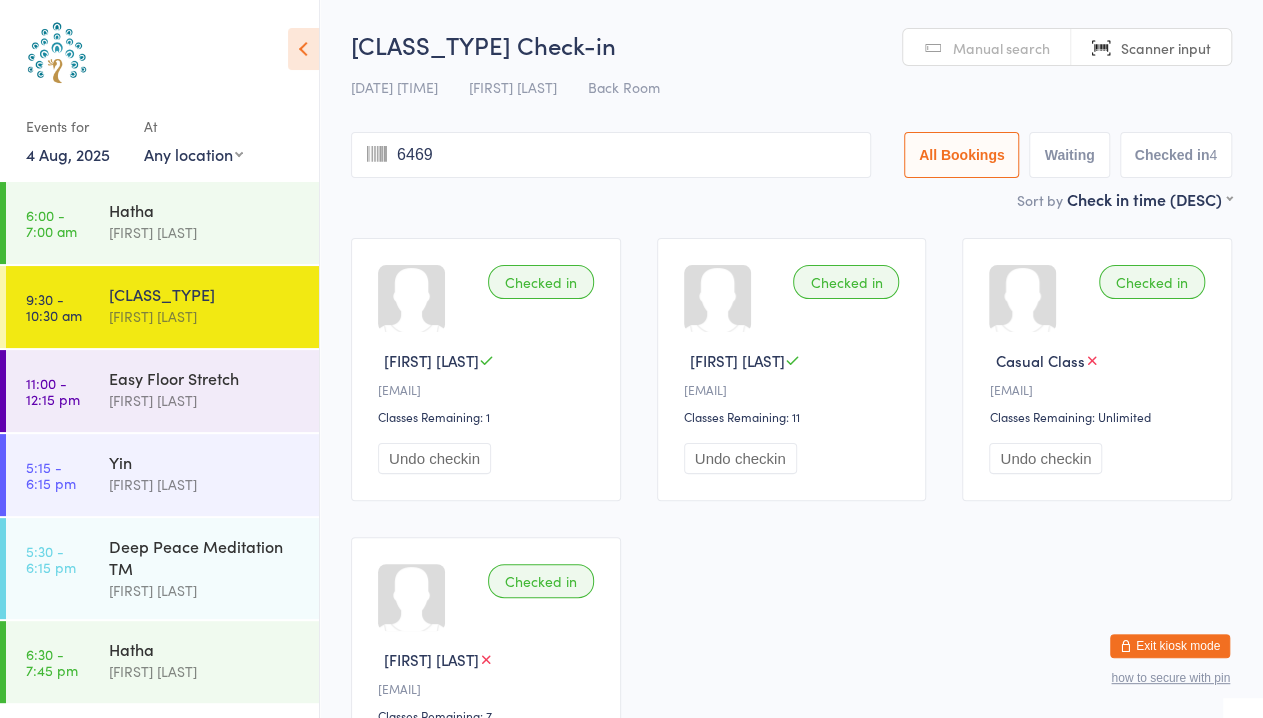 type on "6469" 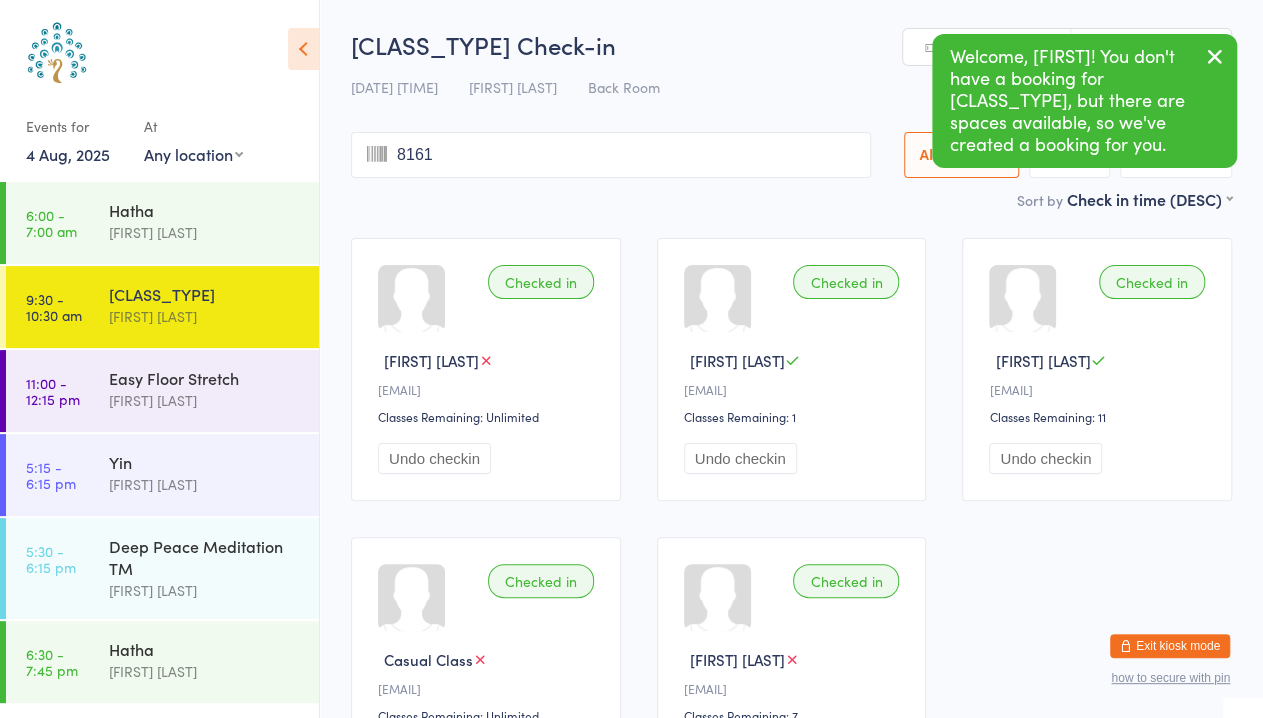 type on "8161" 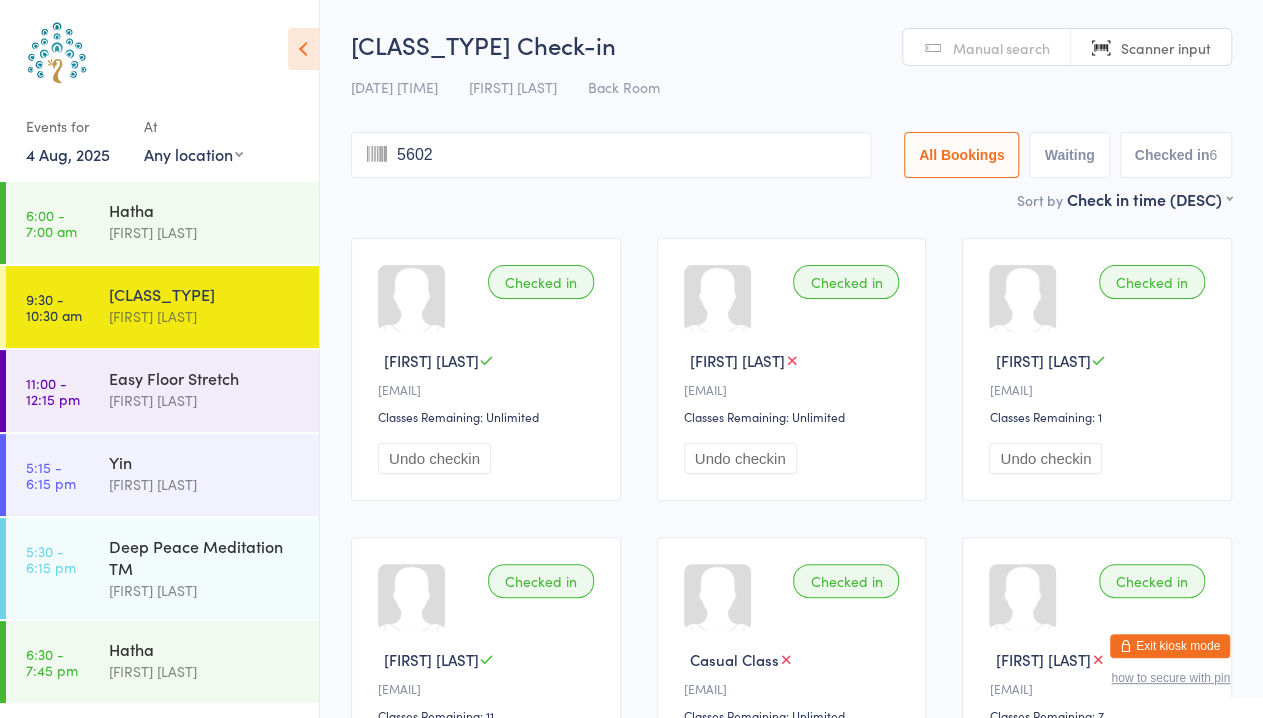 type on "5602" 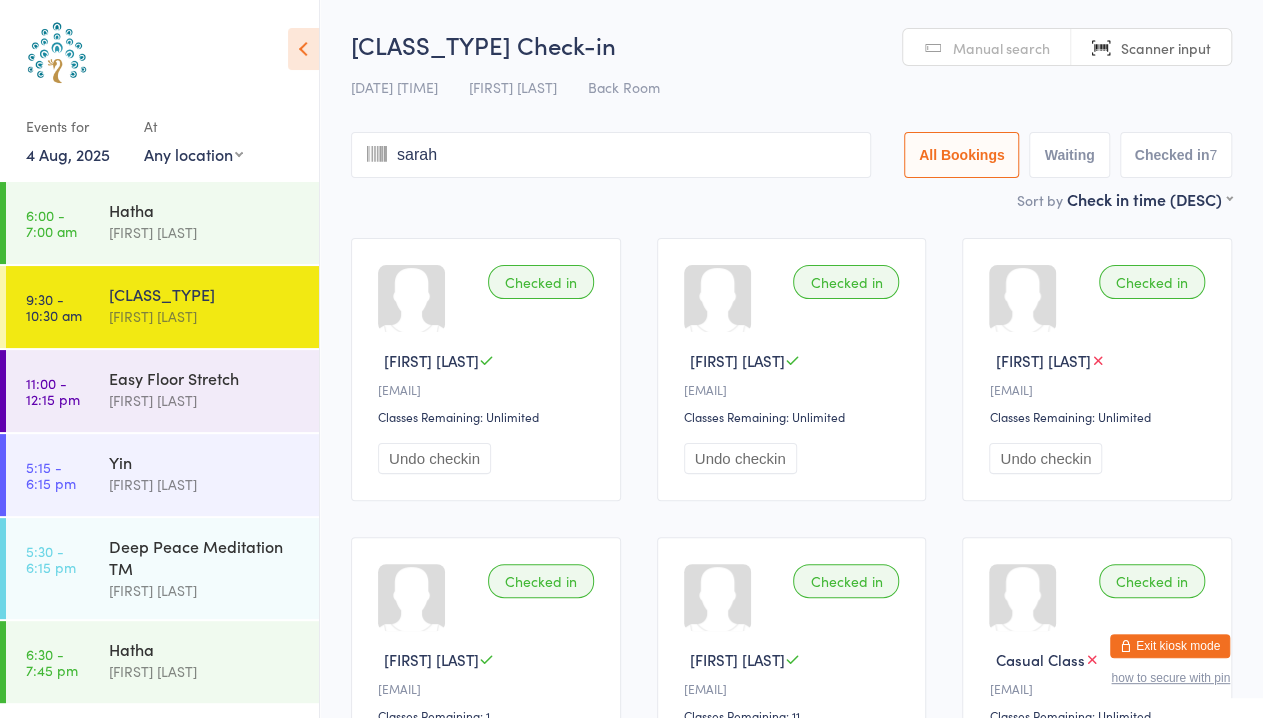 type on "sarah" 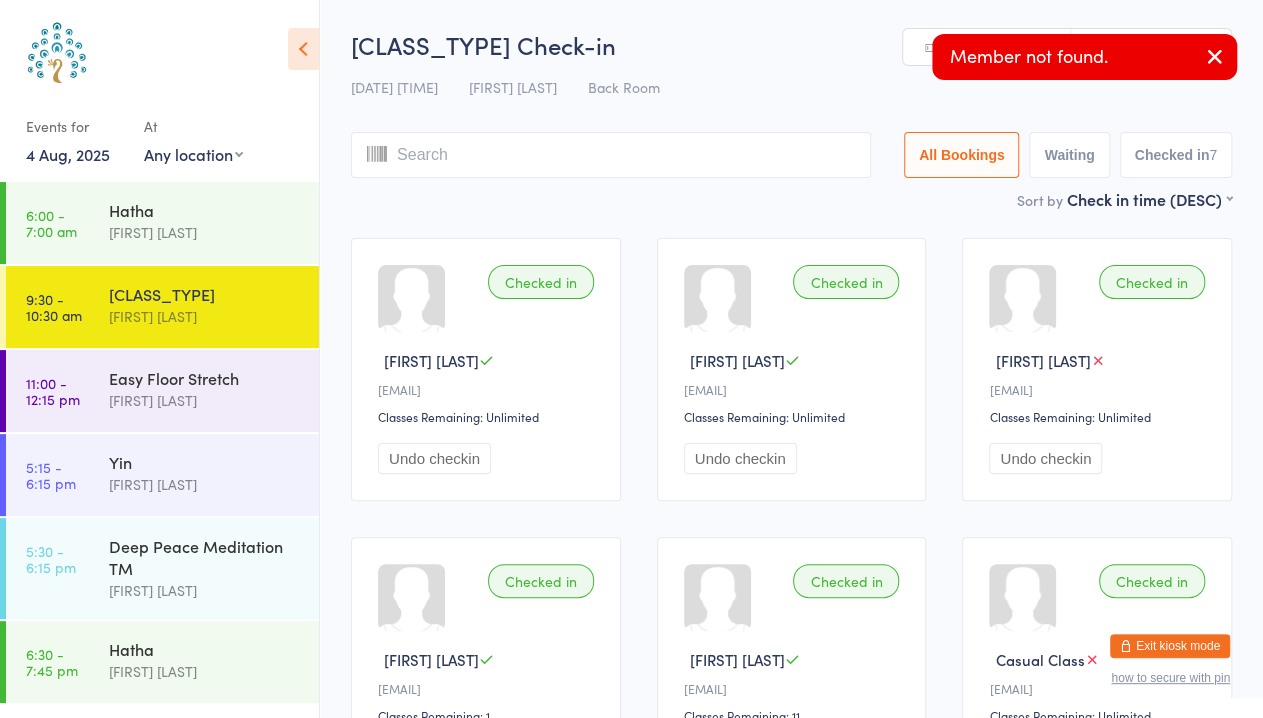 click at bounding box center [1215, 56] 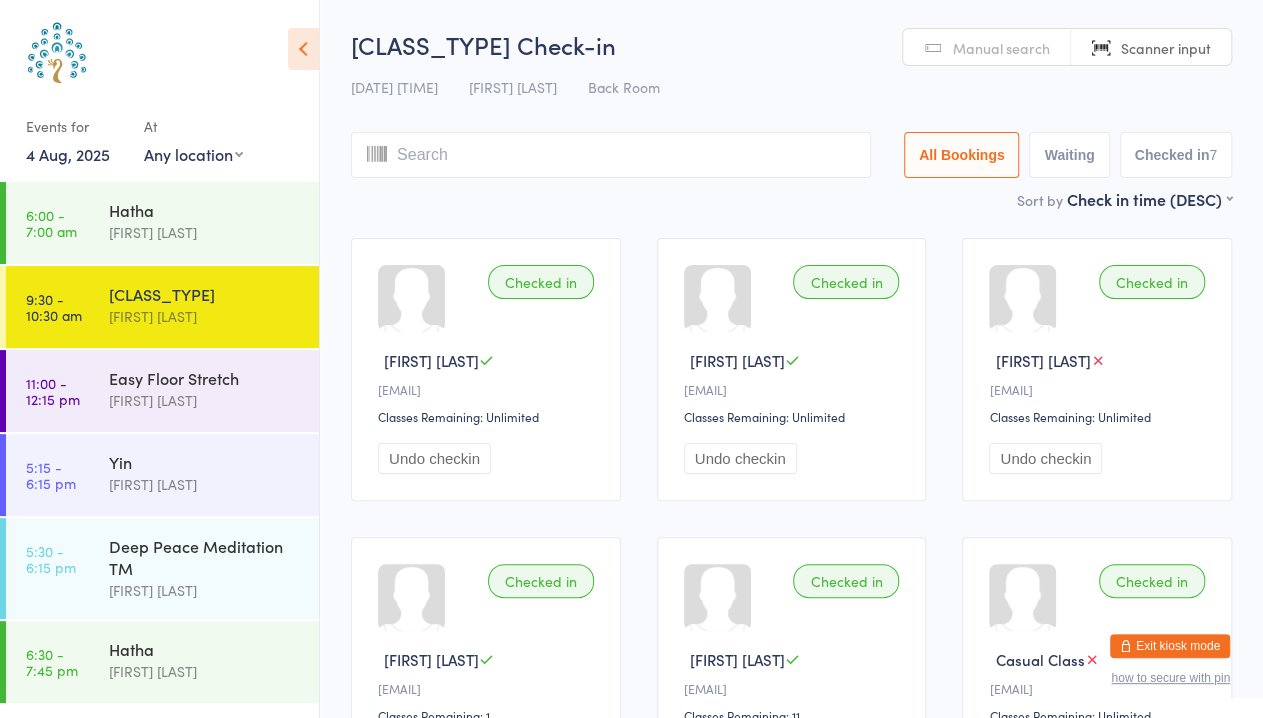 click on "You have now entered Kiosk Mode. Members will be able to check themselves in using the search field below. Click "Exit kiosk mode" below to exit Kiosk Mode at any time. Welcome, [FIRST]! You don't have a booking for [CLASS_TYPE], but there are spaces available, so we've created a booking for you. Member not found. Events for [DATE], [YEAR] [MONTH] [YEAR]
[MONTH] [YEAR]
Sun Mon Tue Wed Thu Fri Sat
31
27
28
29
30
31
01
02
32
03
04
05
06
07
08
09
33
10
11
12
13
14
15
16
34
17" at bounding box center (631, 359) 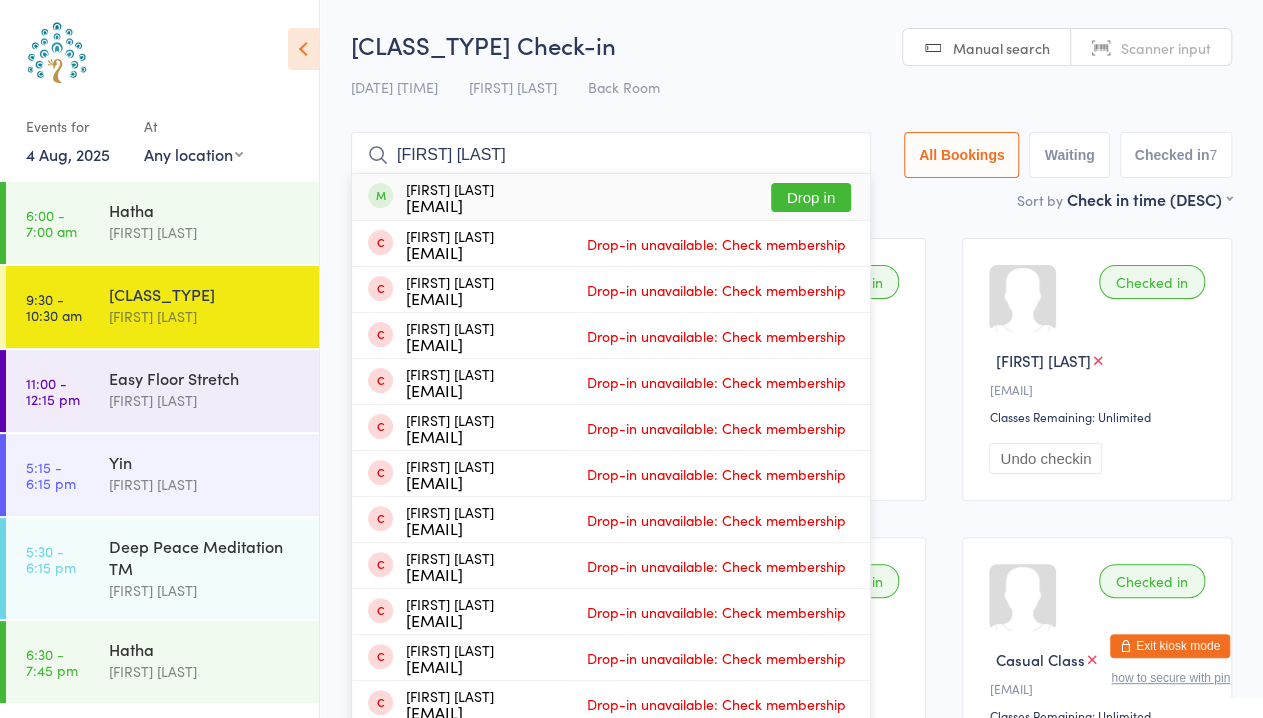 type on "[FIRST] [LAST]" 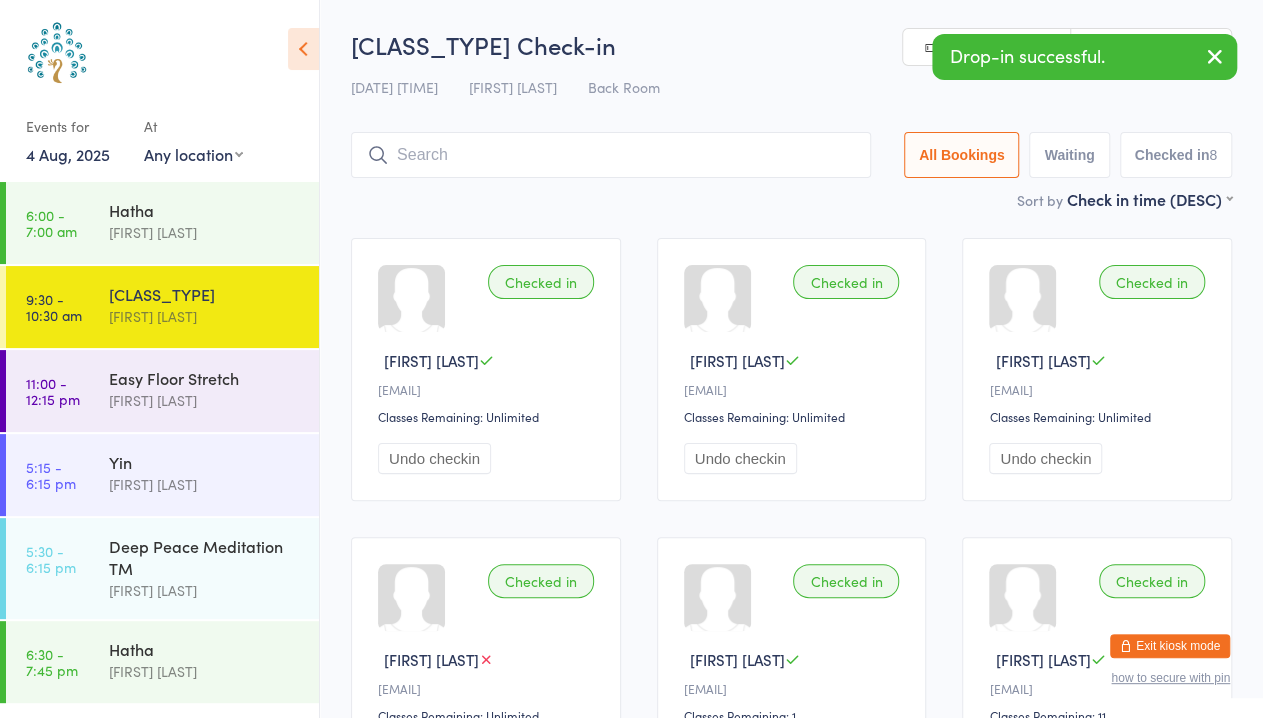 click at bounding box center (1215, 58) 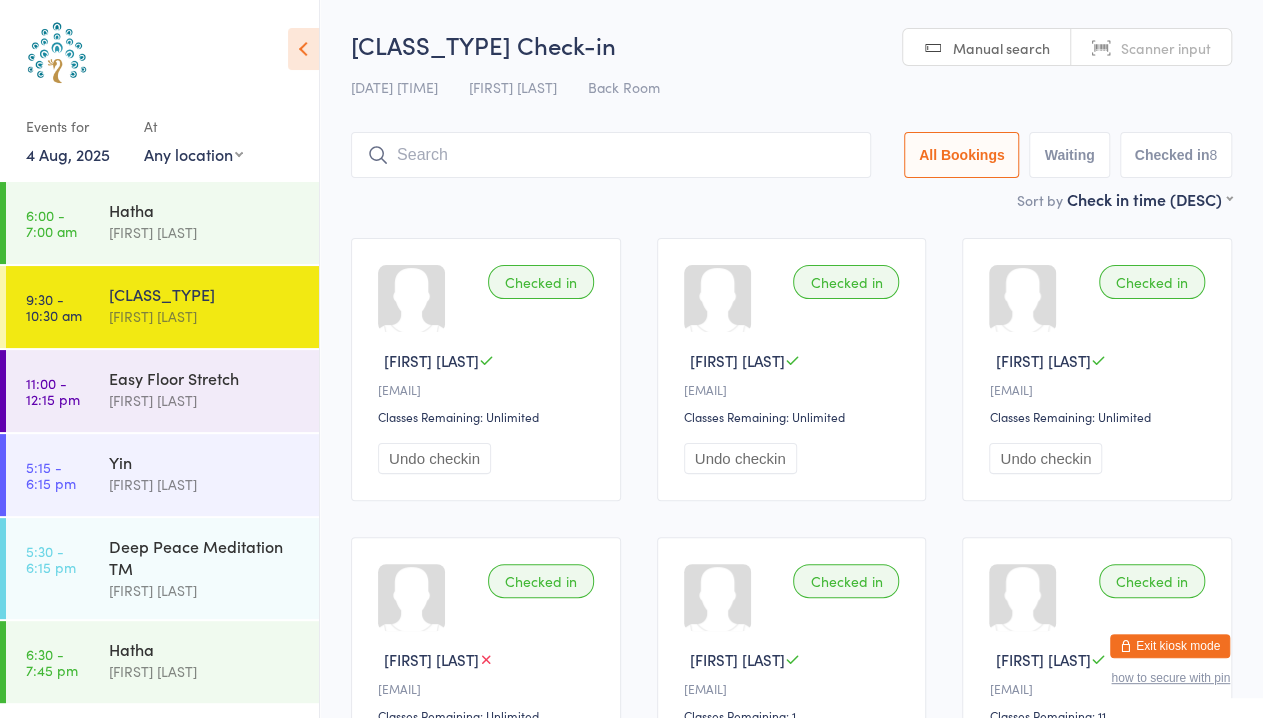 click on "Scanner input" at bounding box center [1166, 48] 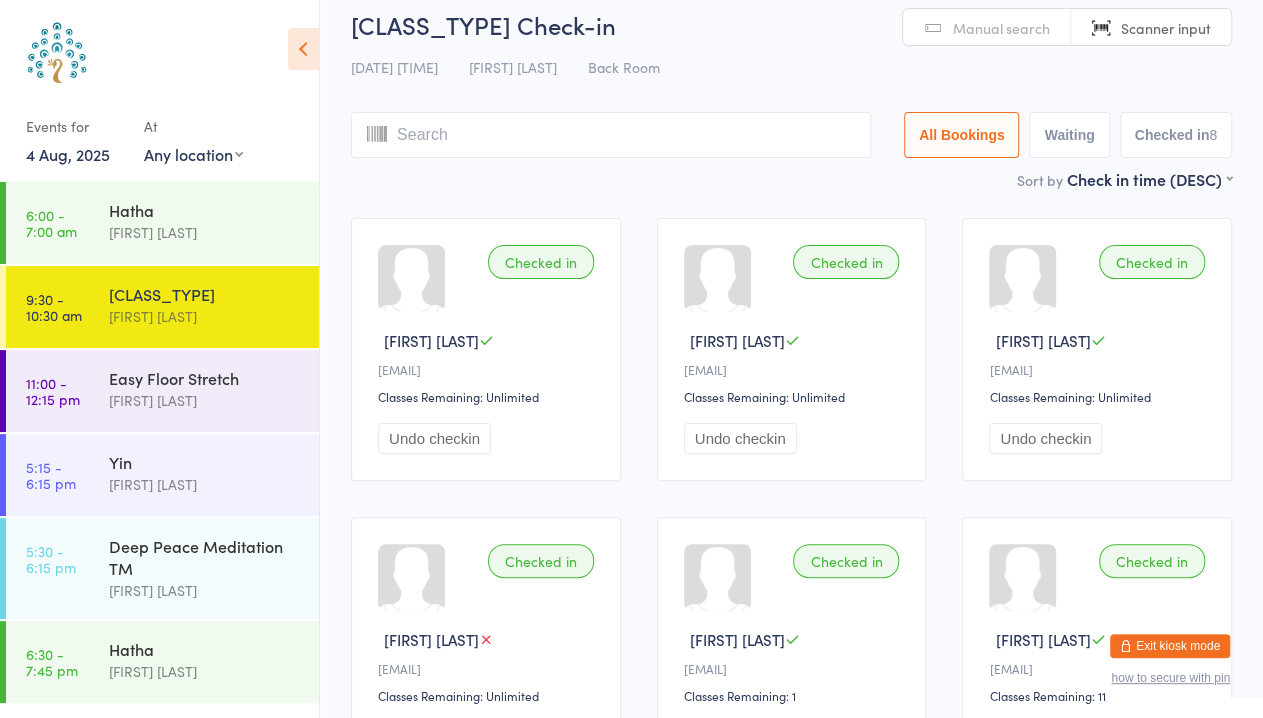 scroll, scrollTop: 0, scrollLeft: 0, axis: both 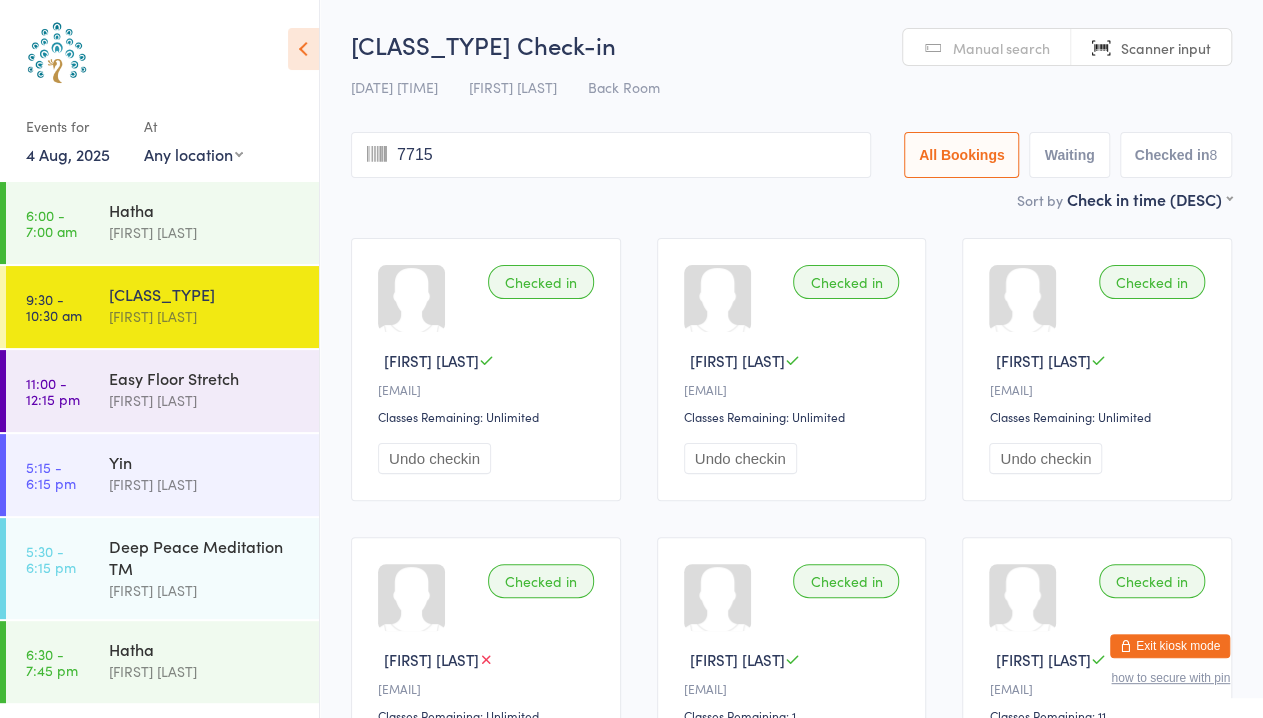 type on "7715" 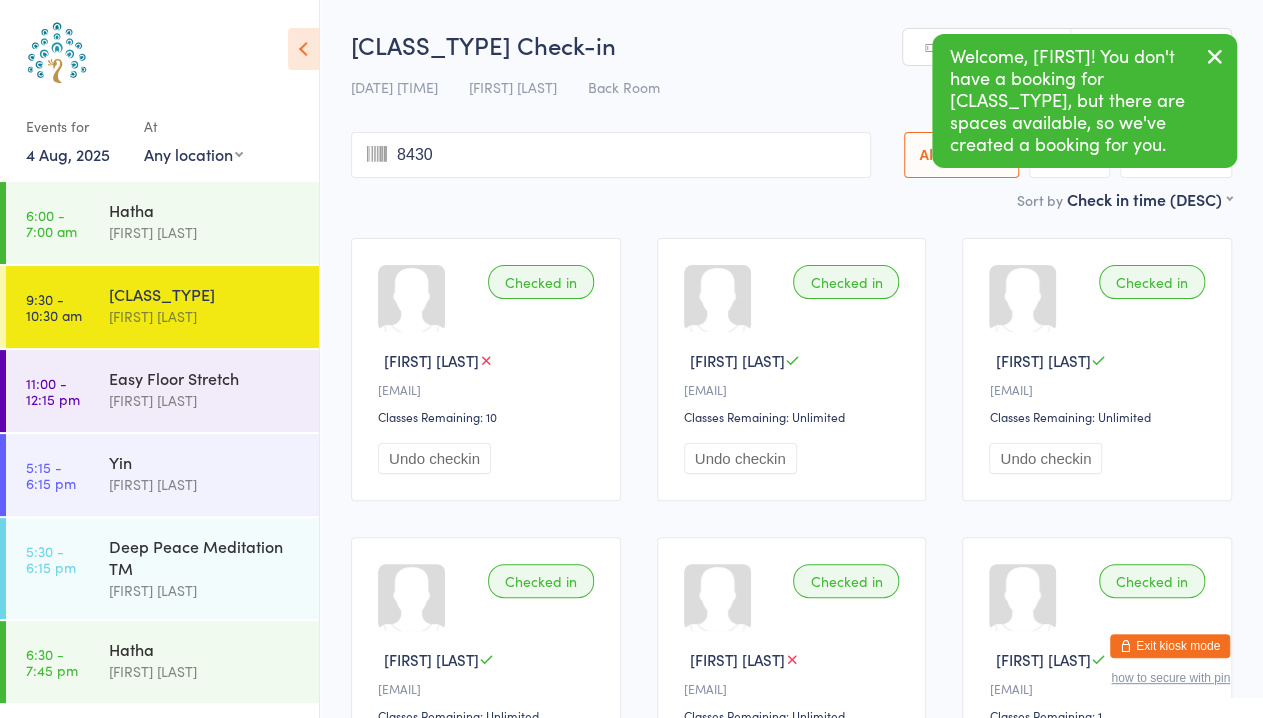 type on "8430" 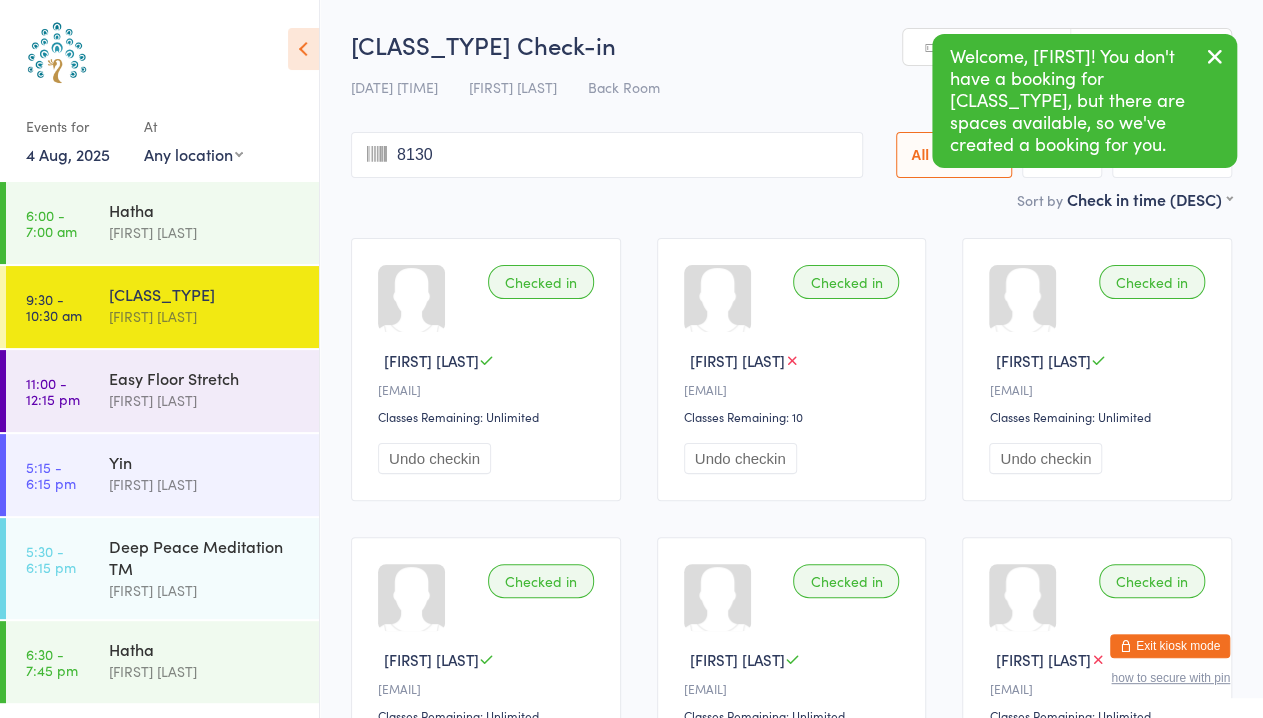 type on "8130" 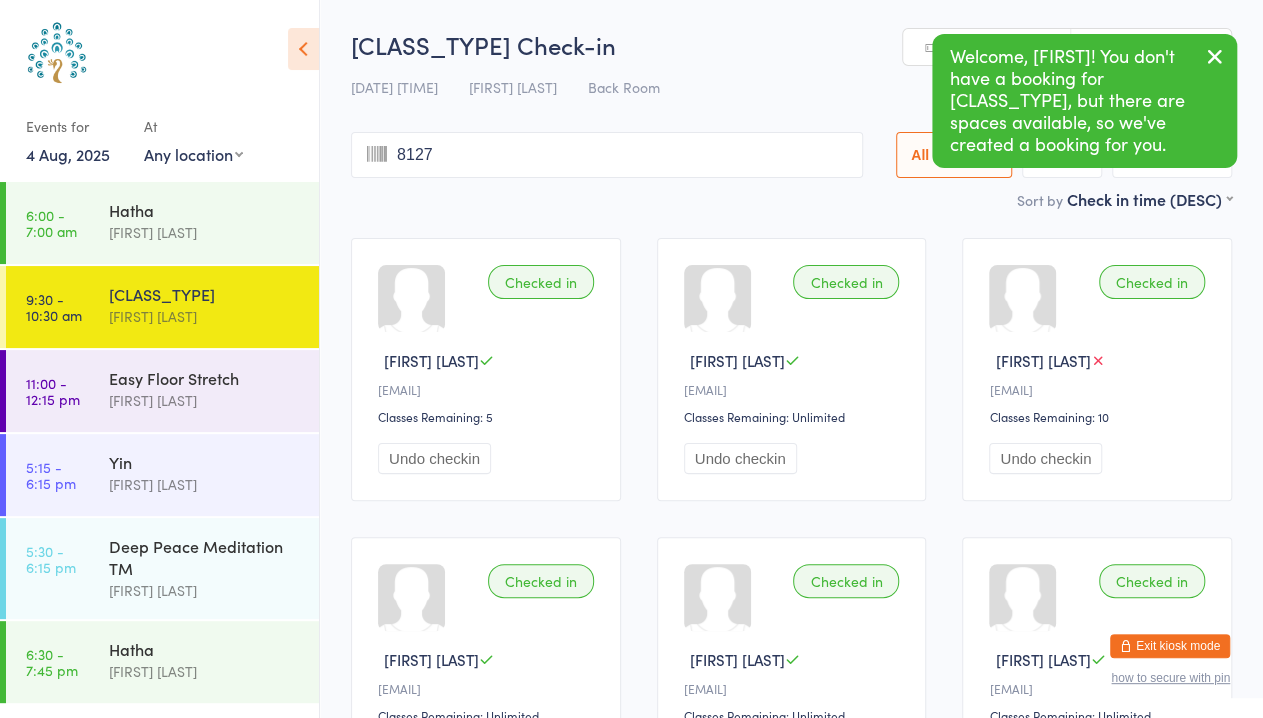 type on "8127" 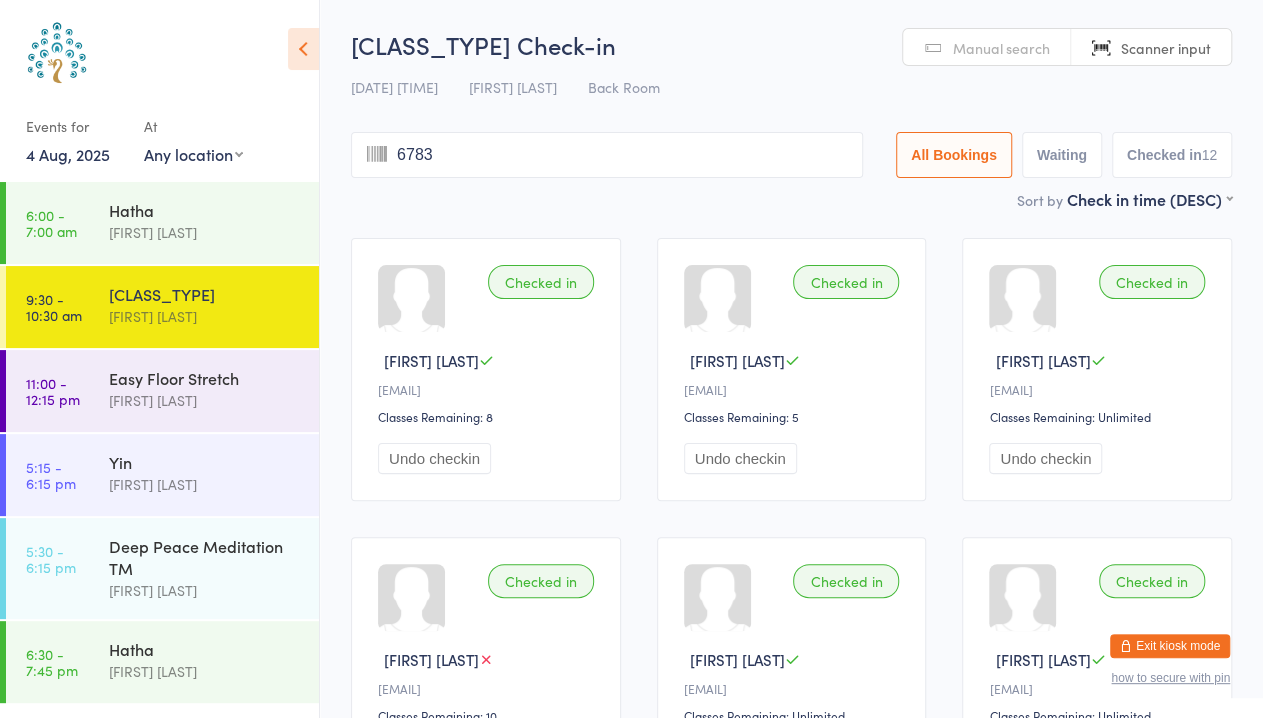 type on "6783" 